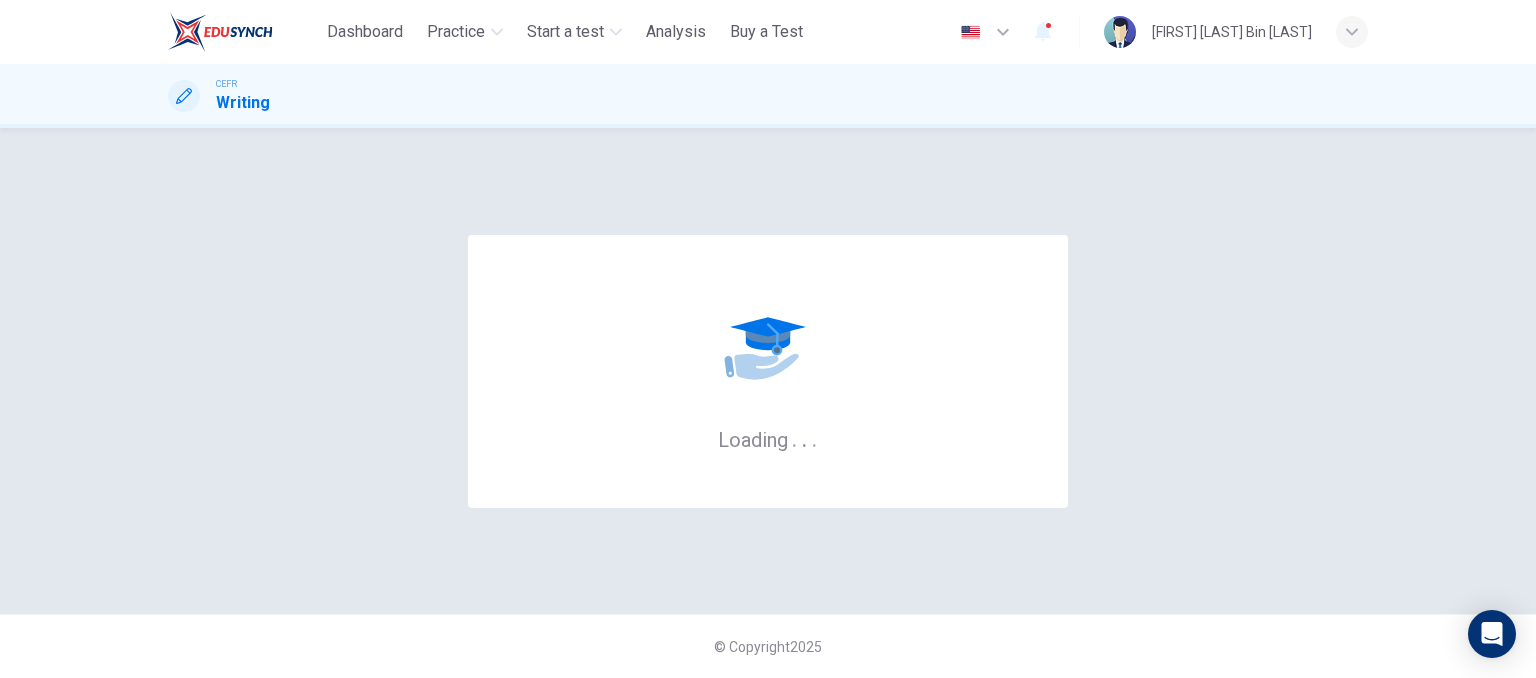 scroll, scrollTop: 0, scrollLeft: 0, axis: both 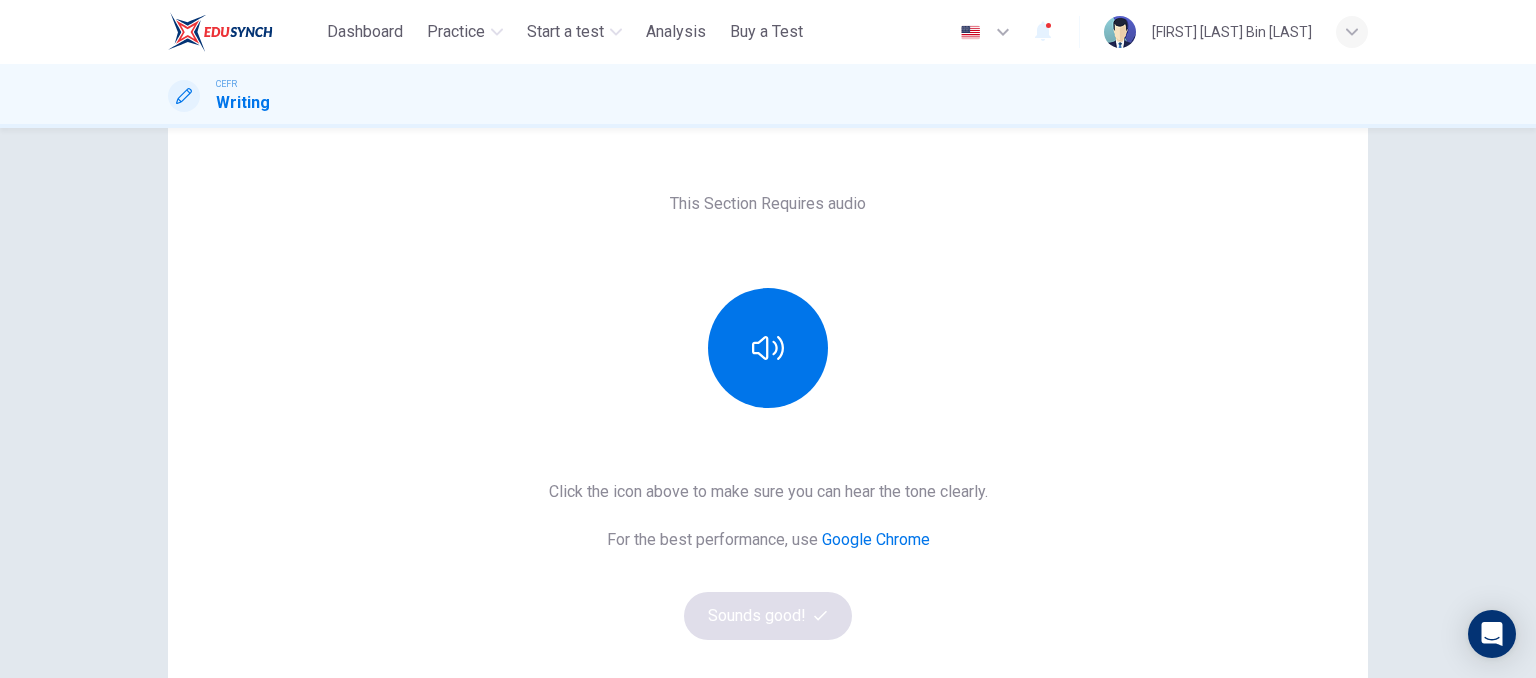 click at bounding box center [768, 348] 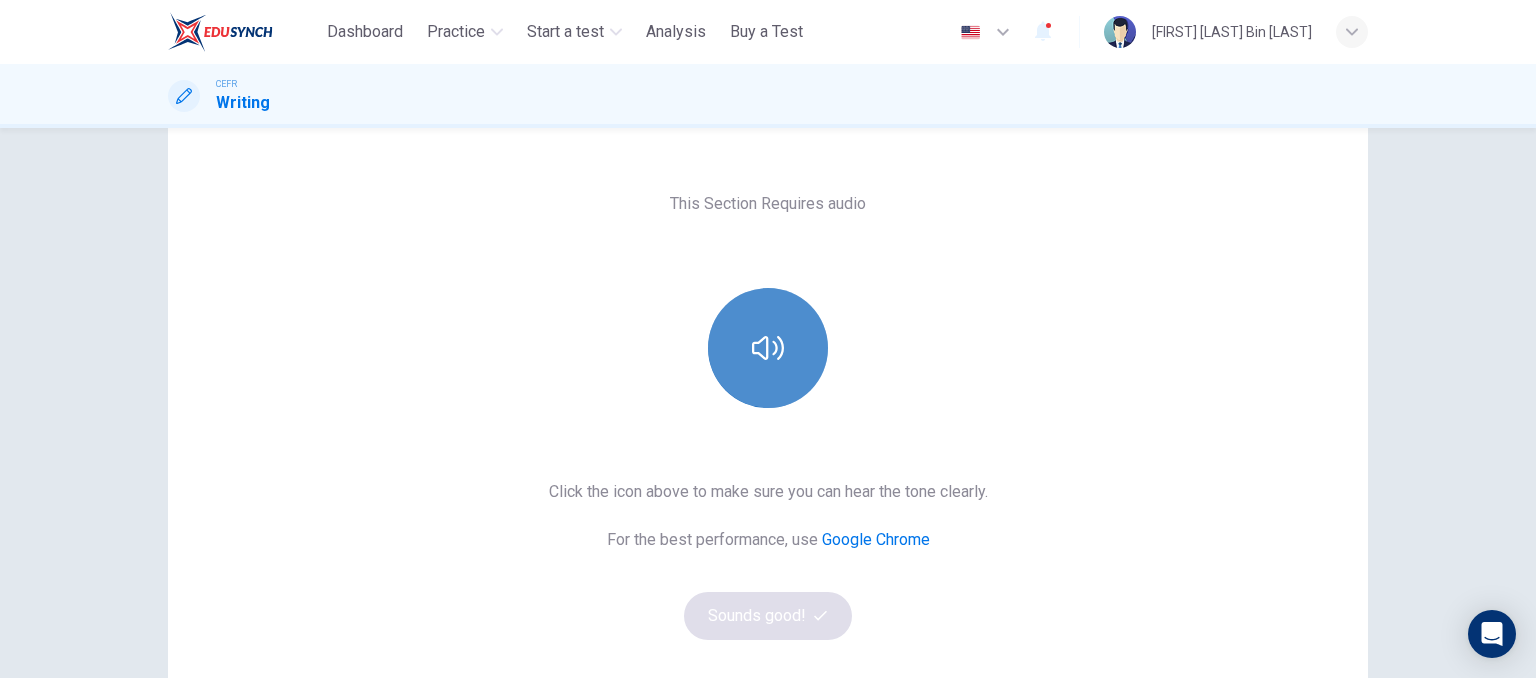 click at bounding box center (768, 348) 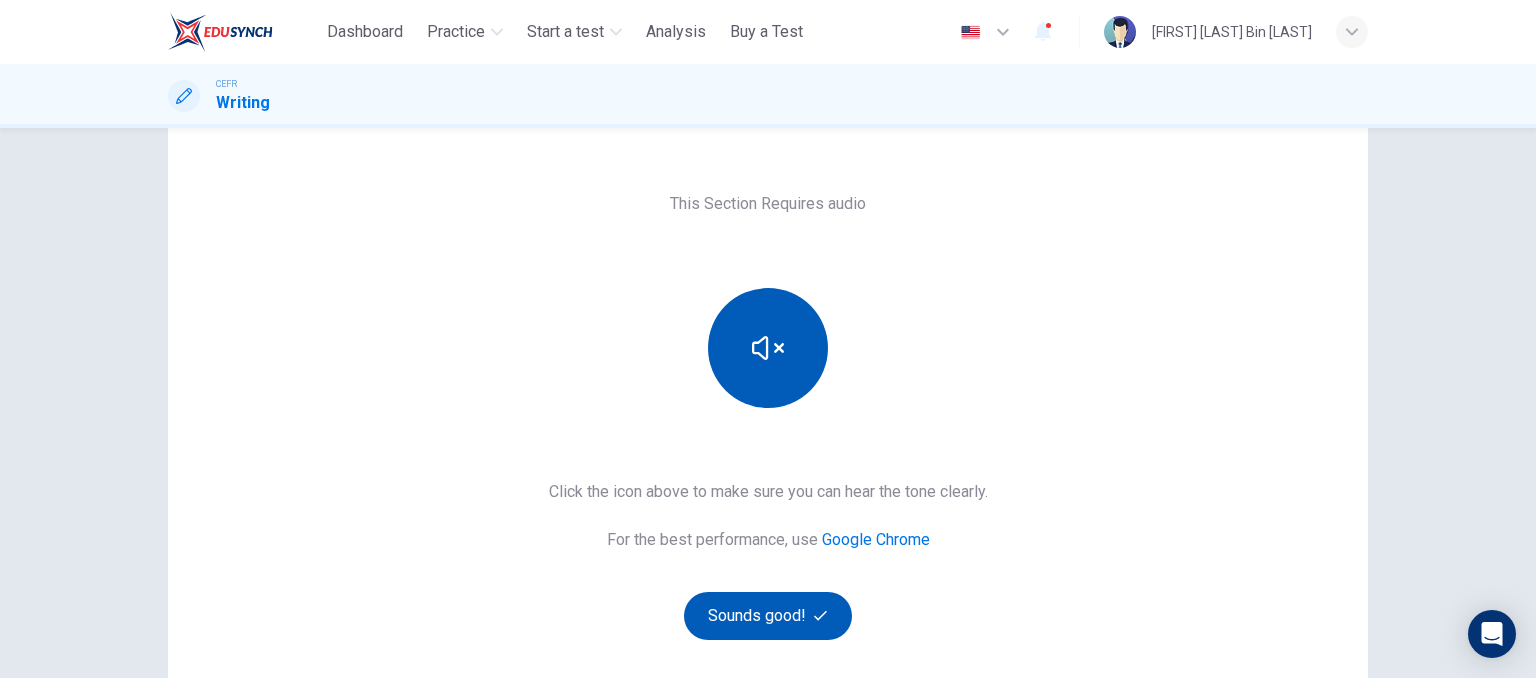 click on "Sounds good!" at bounding box center (768, 616) 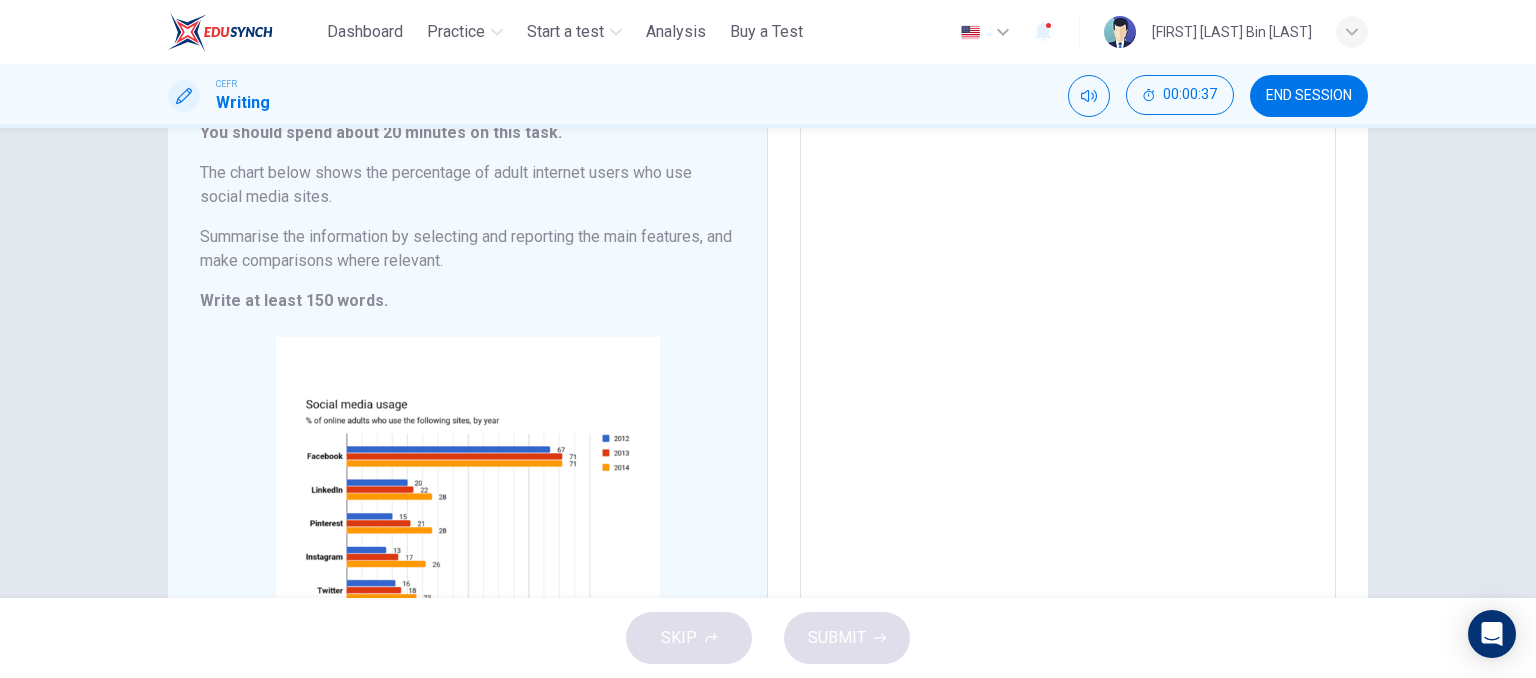 scroll, scrollTop: 243, scrollLeft: 0, axis: vertical 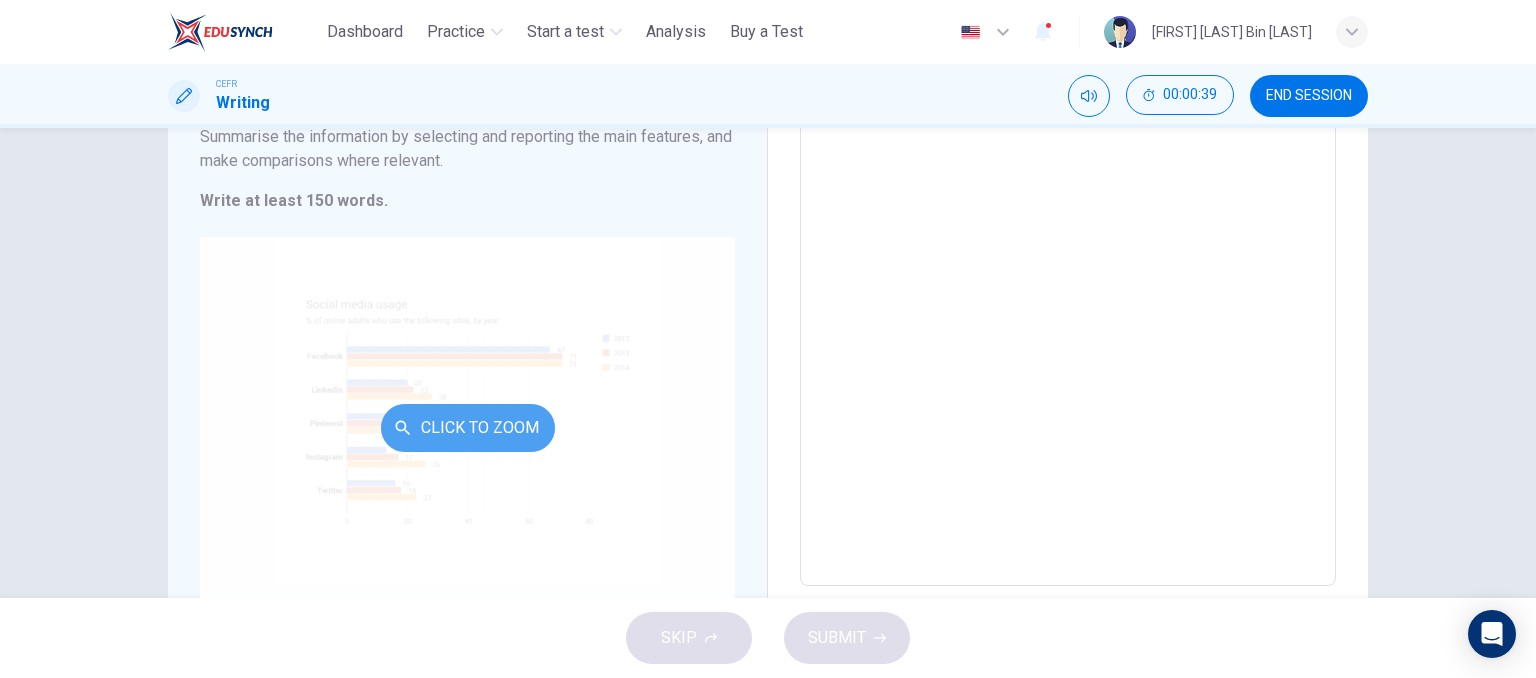 click on "Click to Zoom" at bounding box center (468, 428) 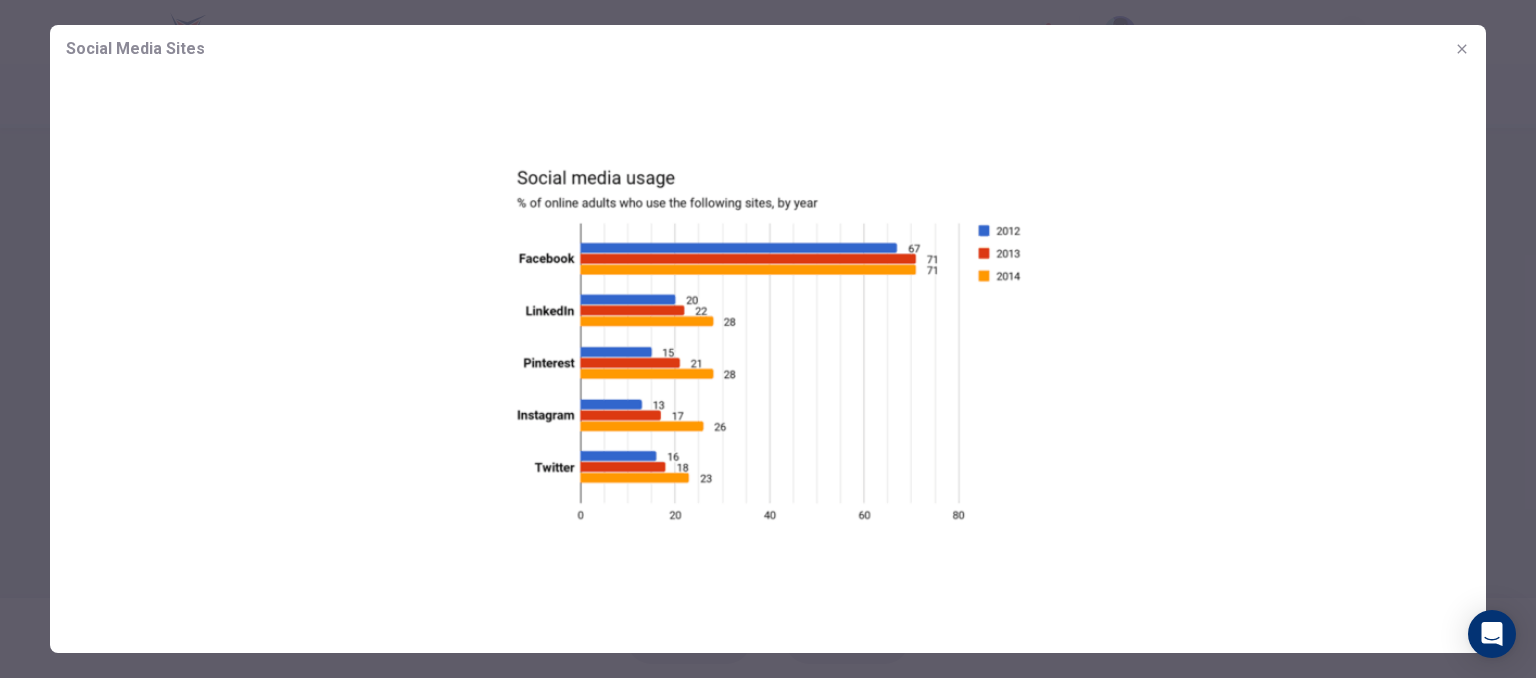 click at bounding box center [1462, 49] 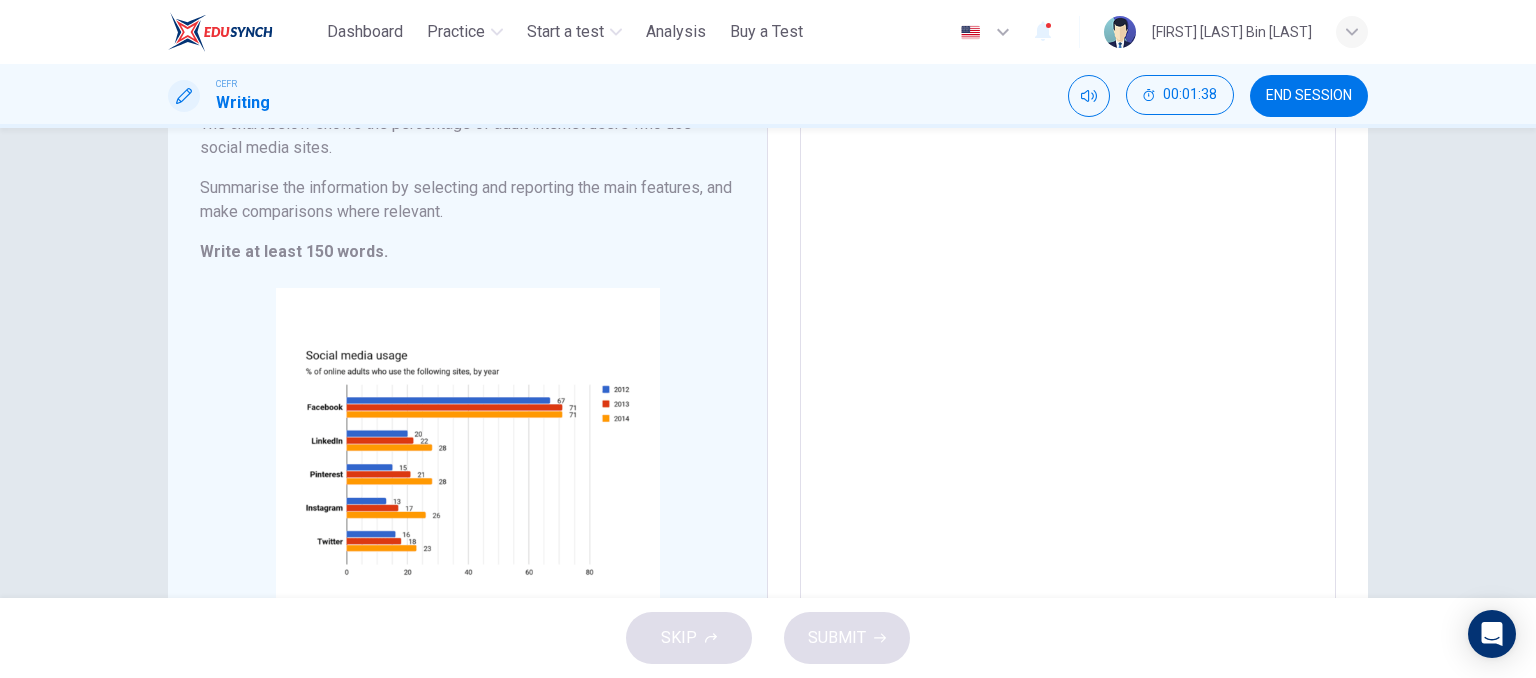 scroll, scrollTop: 143, scrollLeft: 0, axis: vertical 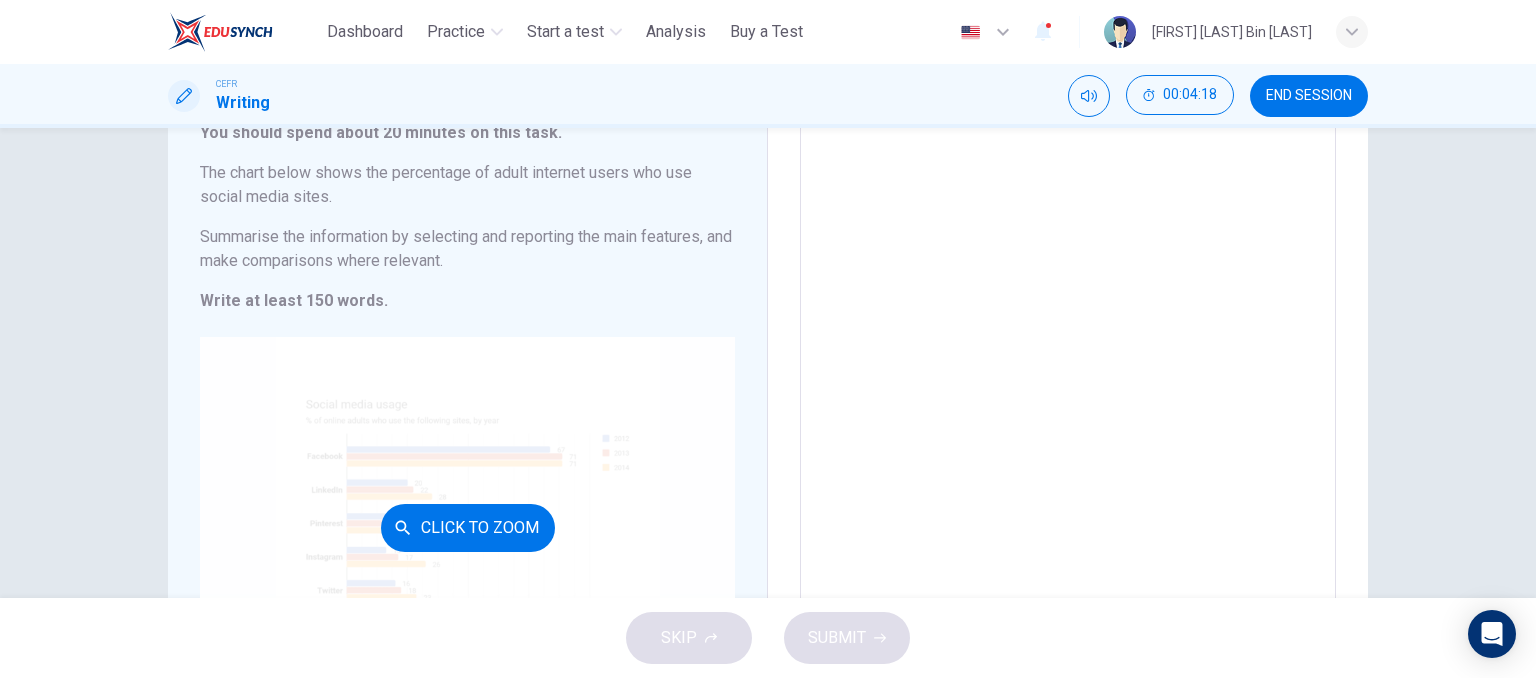 click on "Click to Zoom" at bounding box center [467, 527] 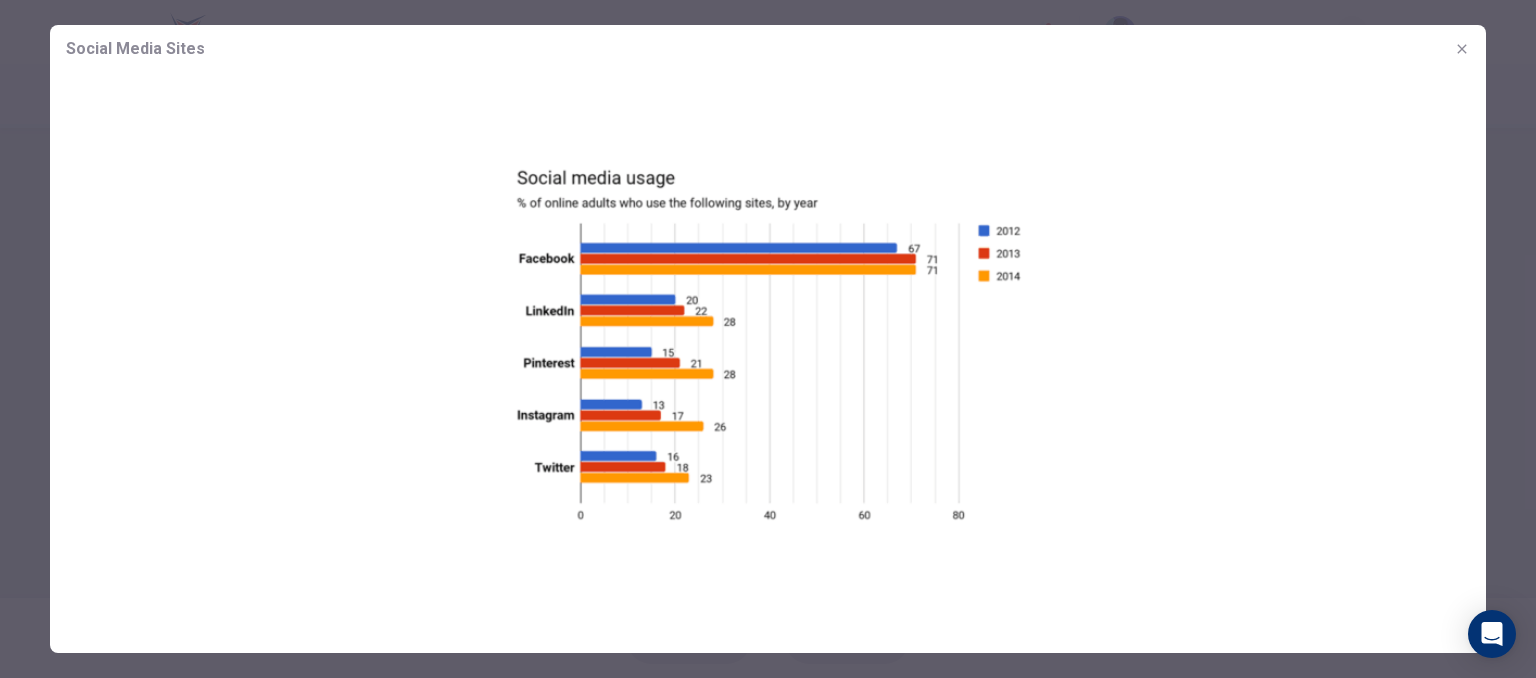drag, startPoint x: 1468, startPoint y: 46, endPoint x: 1459, endPoint y: 55, distance: 12.727922 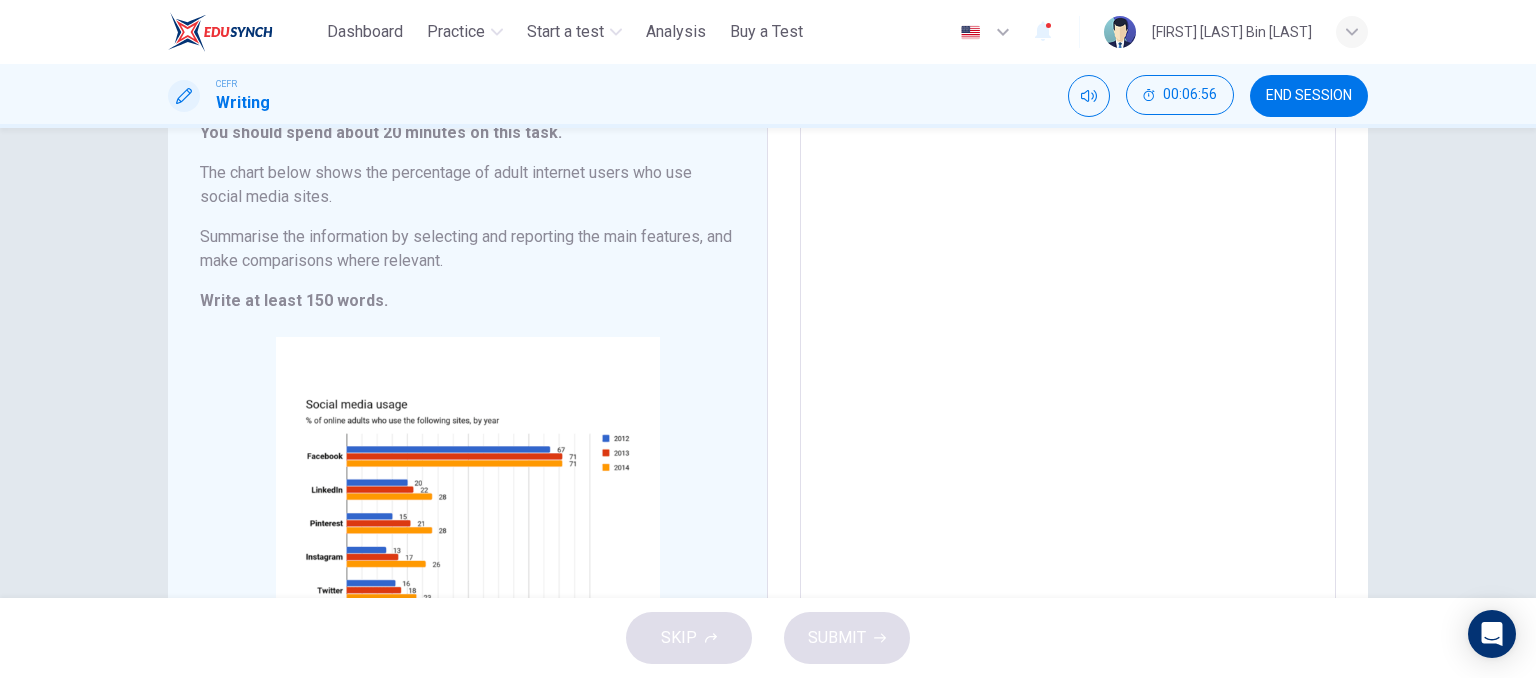 click at bounding box center [1068, 391] 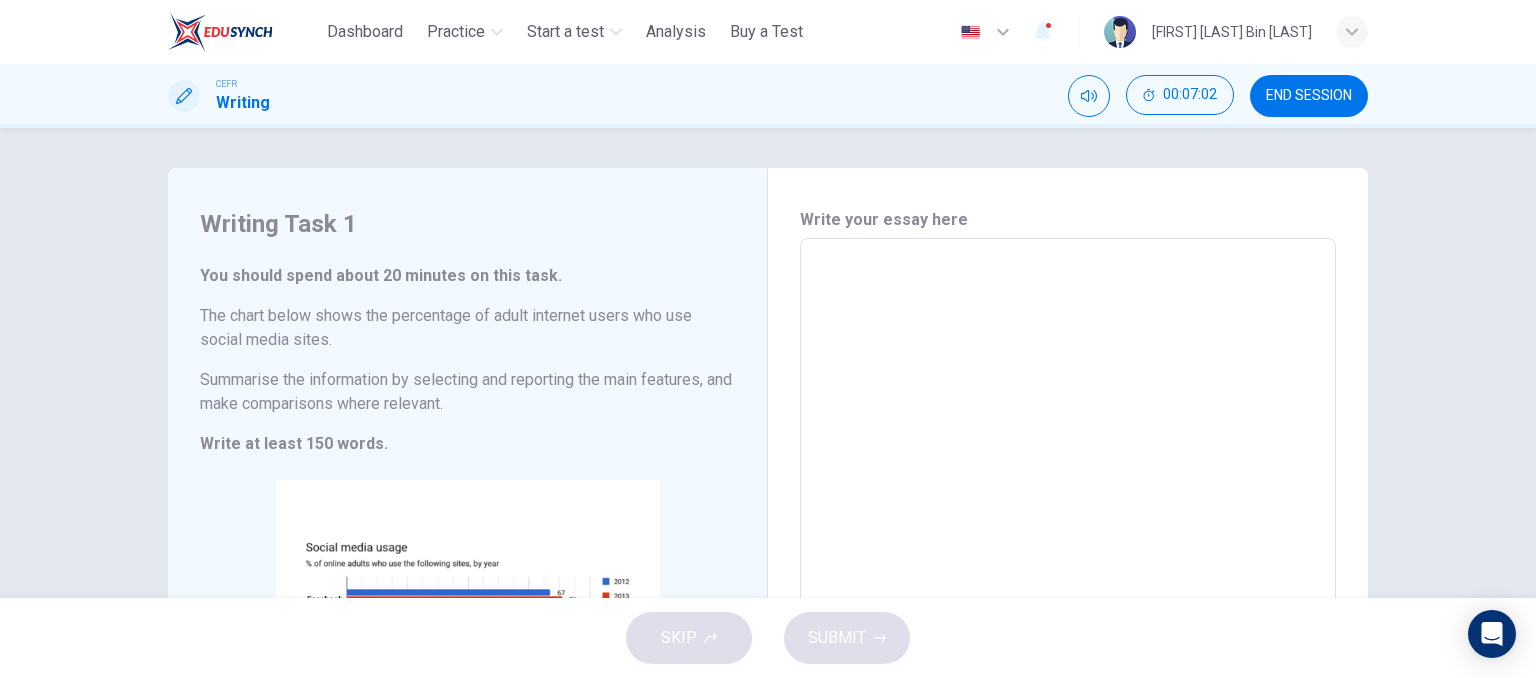 click at bounding box center [1068, 534] 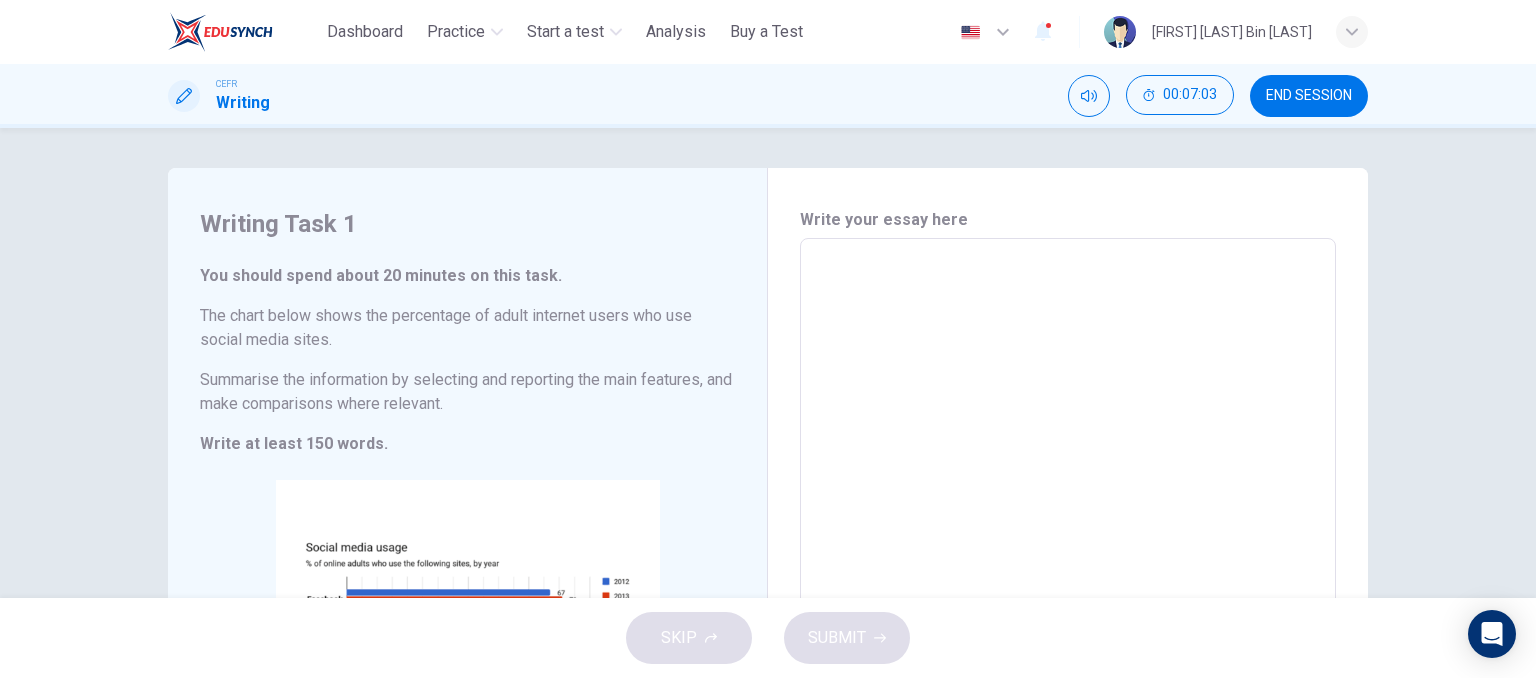 click at bounding box center (1068, 534) 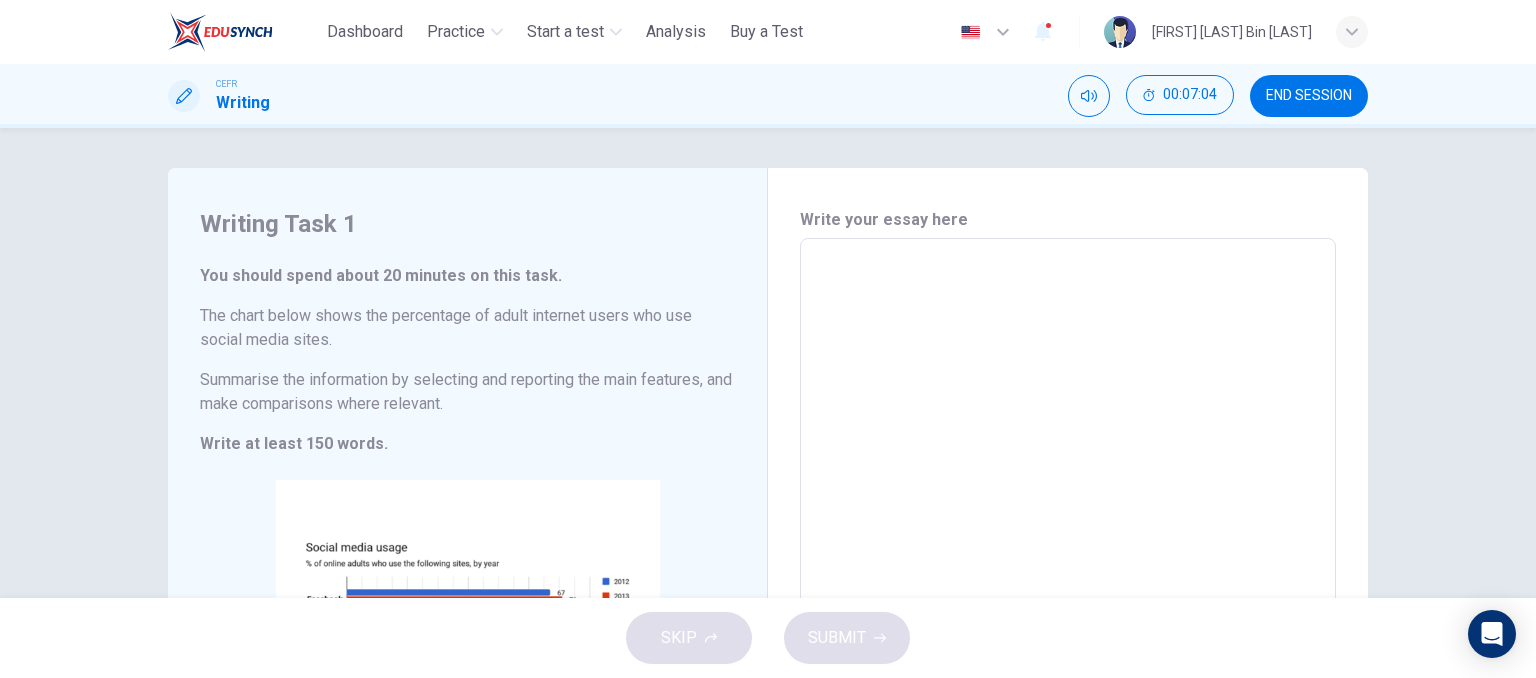 drag, startPoint x: 967, startPoint y: 369, endPoint x: 949, endPoint y: 349, distance: 26.907248 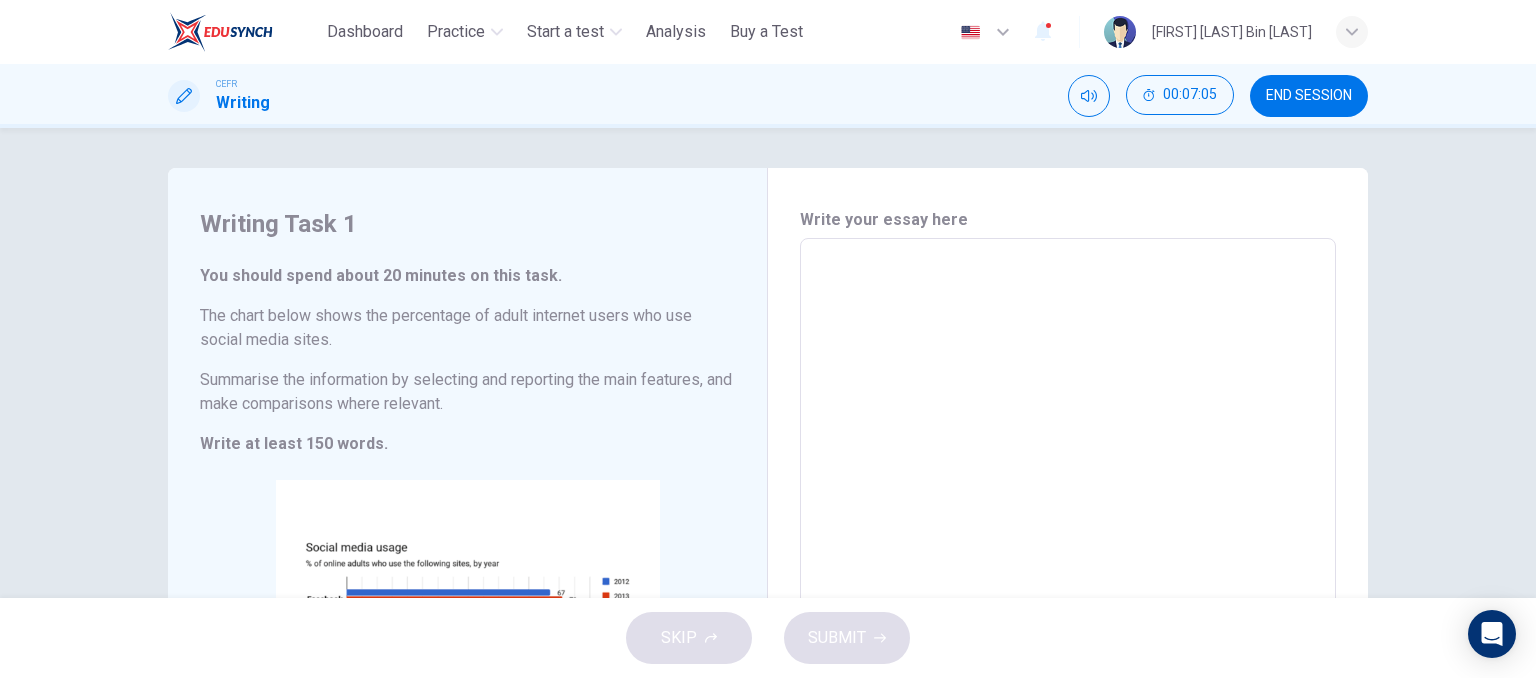 click at bounding box center [1068, 534] 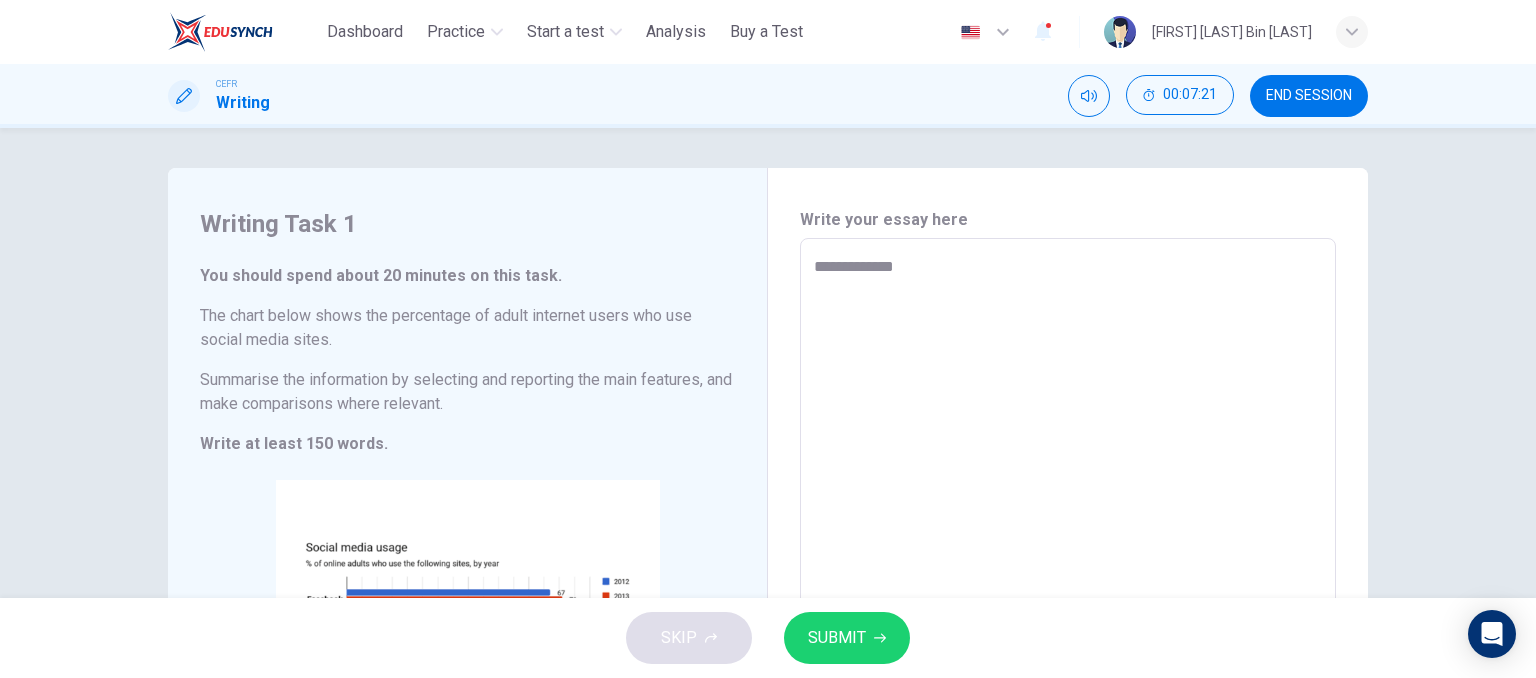 paste 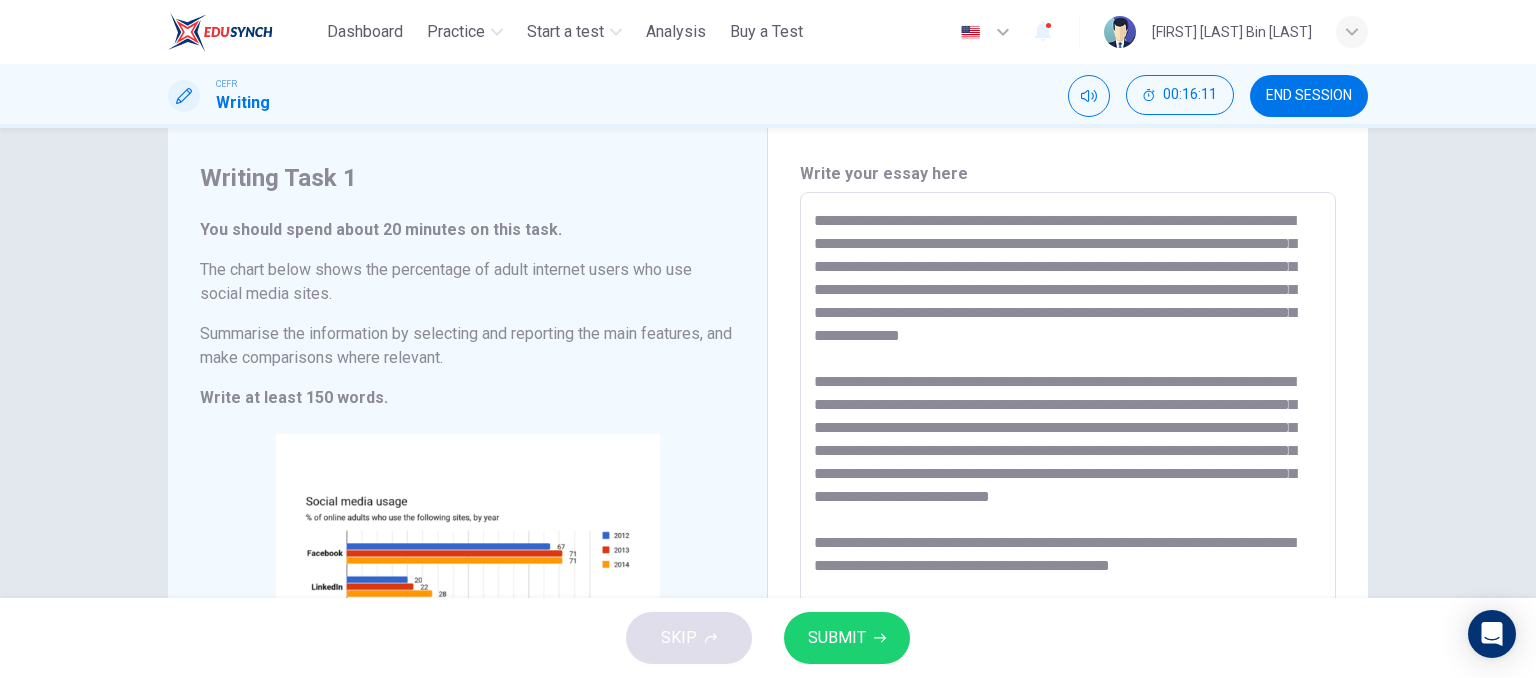 scroll, scrollTop: 69, scrollLeft: 0, axis: vertical 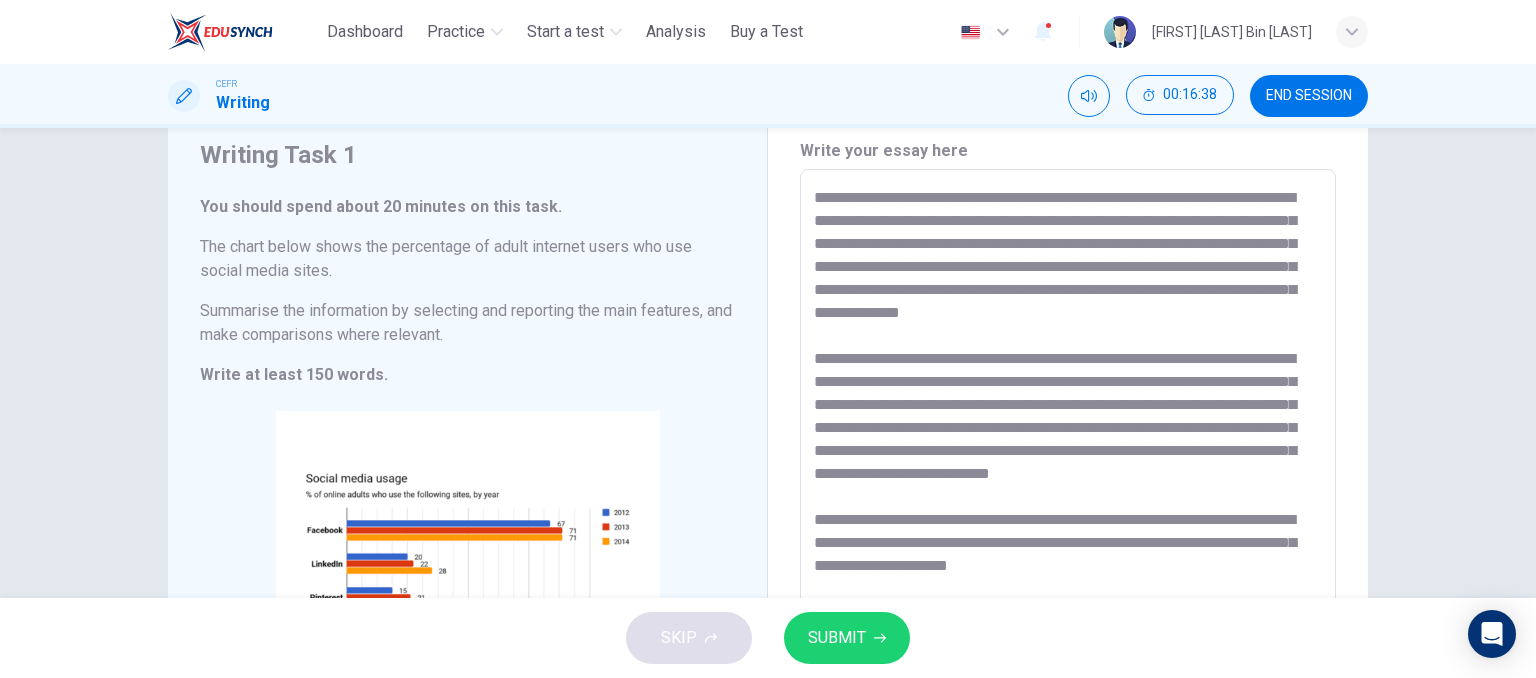 type on "**********" 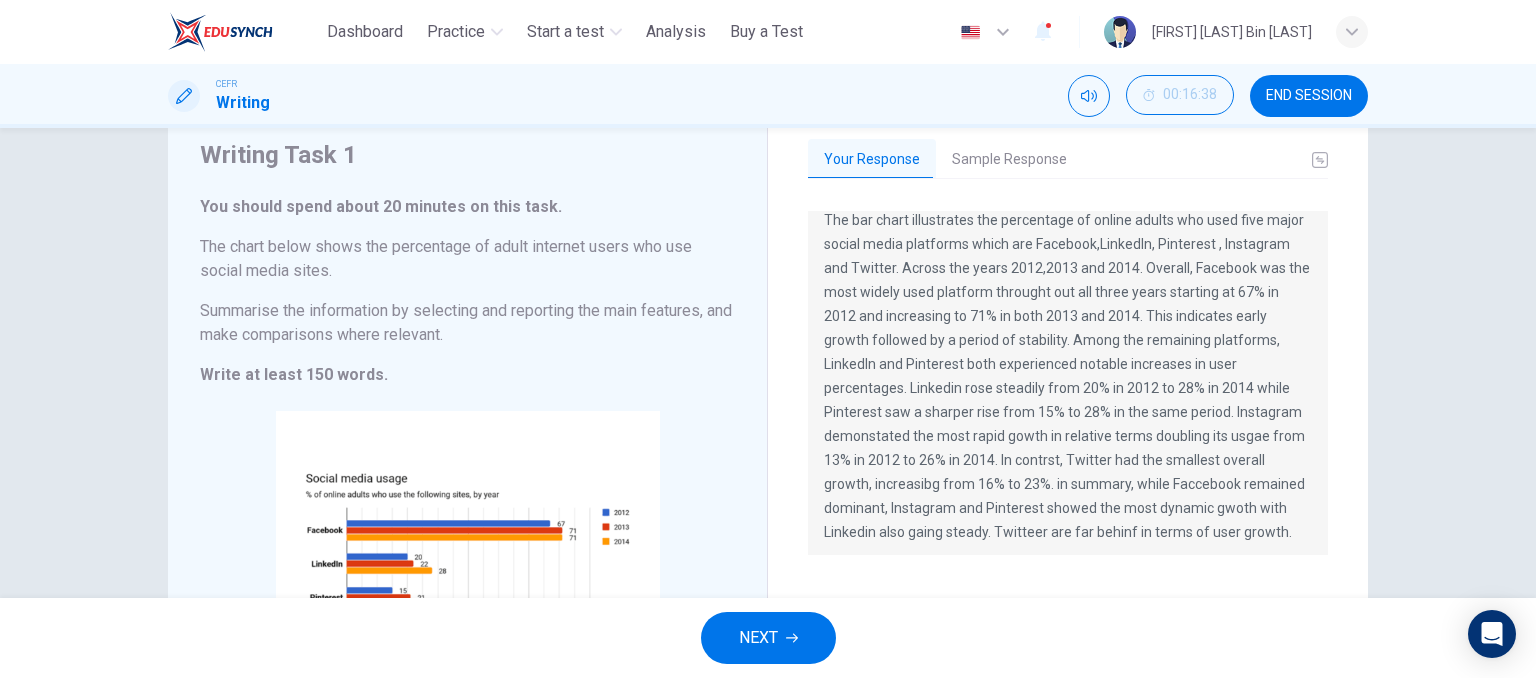 scroll, scrollTop: 24, scrollLeft: 0, axis: vertical 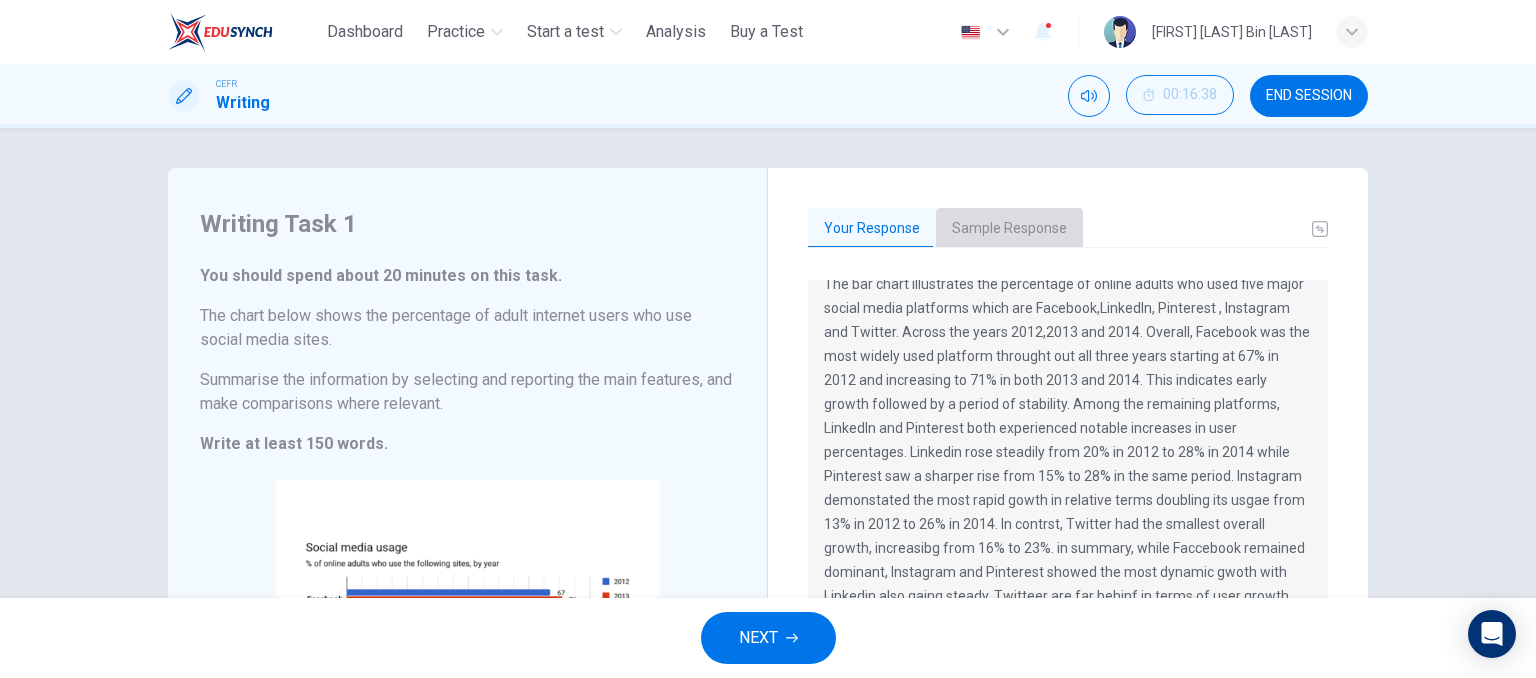 click on "Sample Response" at bounding box center [1009, 229] 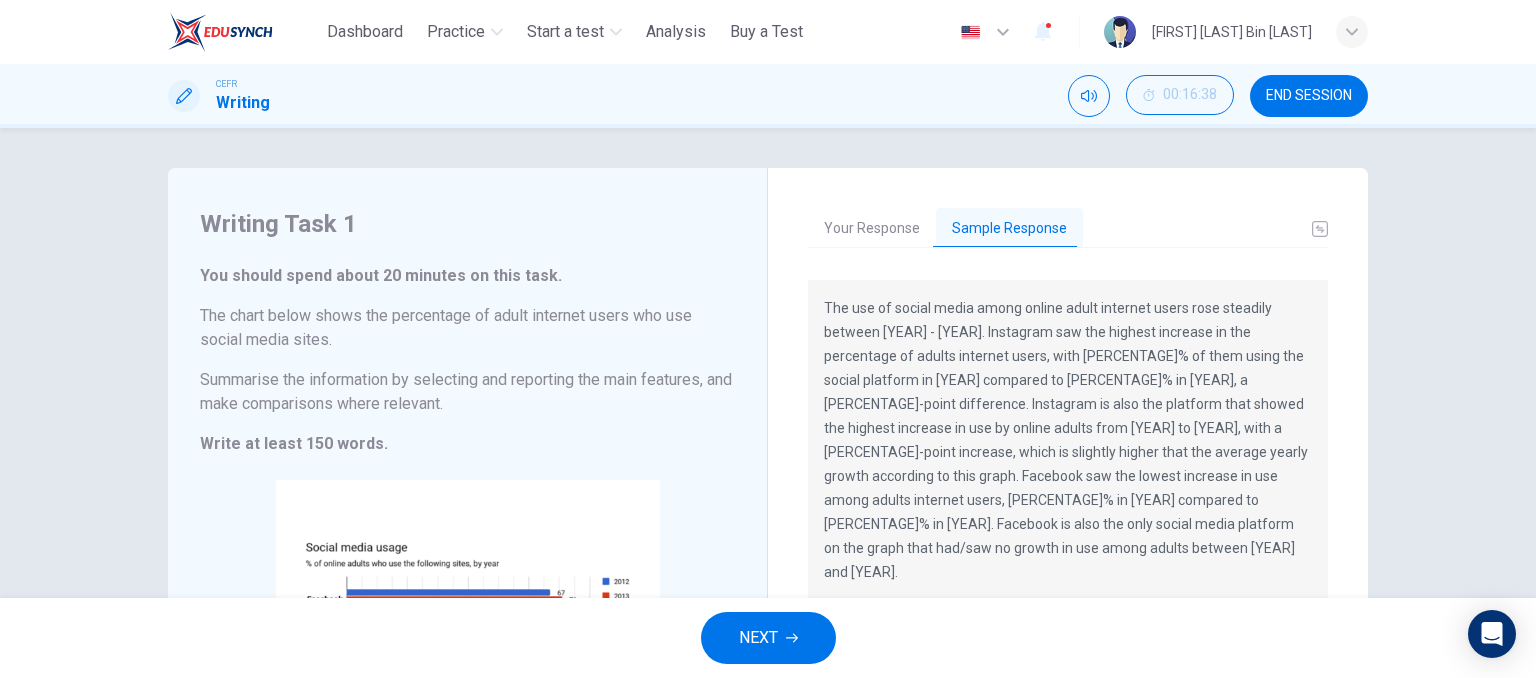 click on "Your Response" at bounding box center (872, 229) 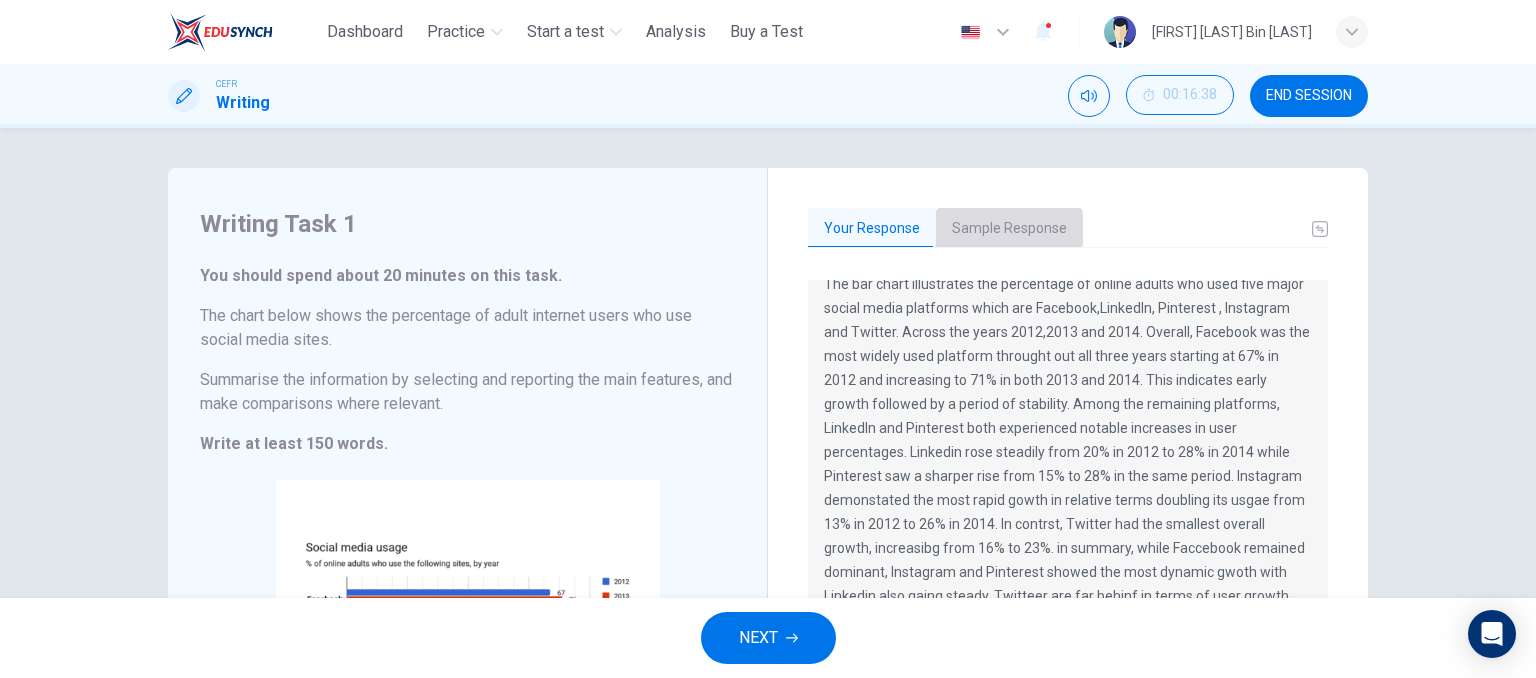 click on "Sample Response" at bounding box center [1009, 229] 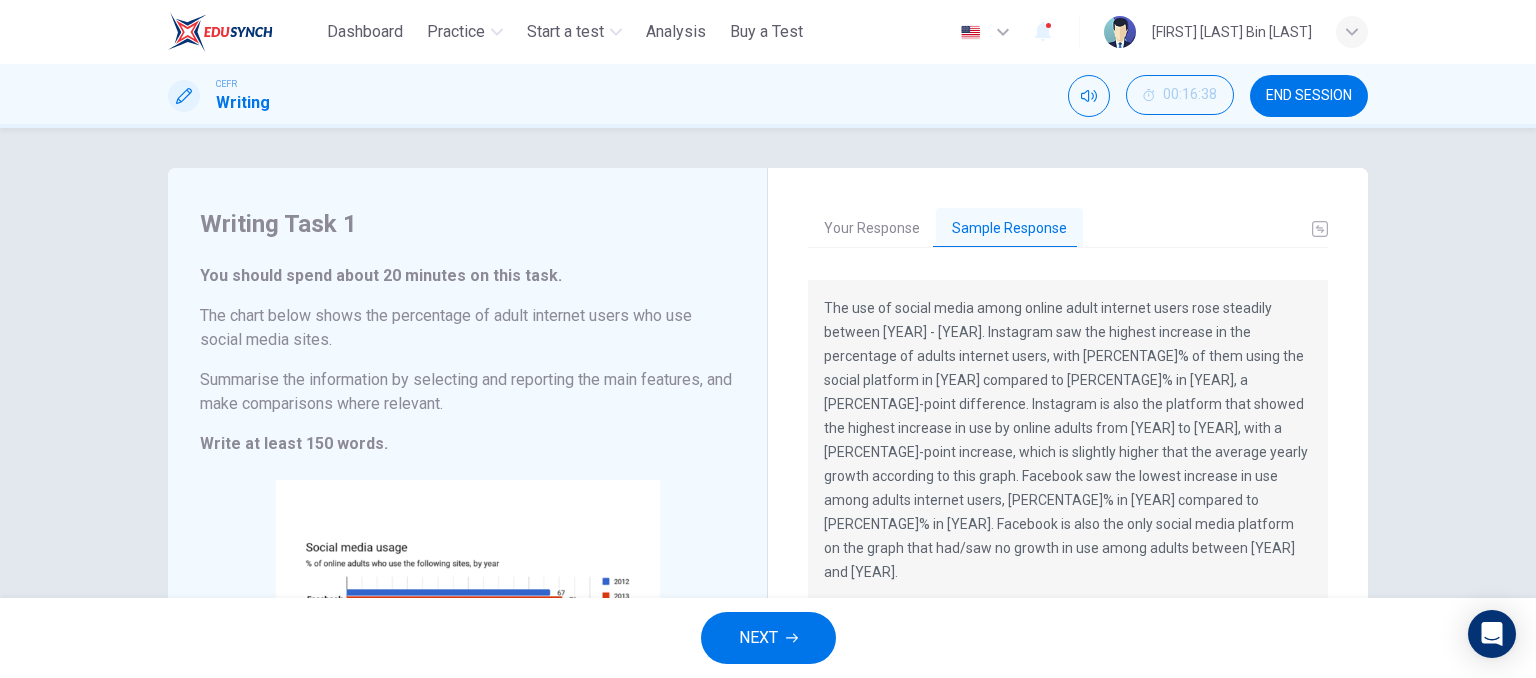 drag, startPoint x: 820, startPoint y: 306, endPoint x: 1078, endPoint y: 452, distance: 296.44562 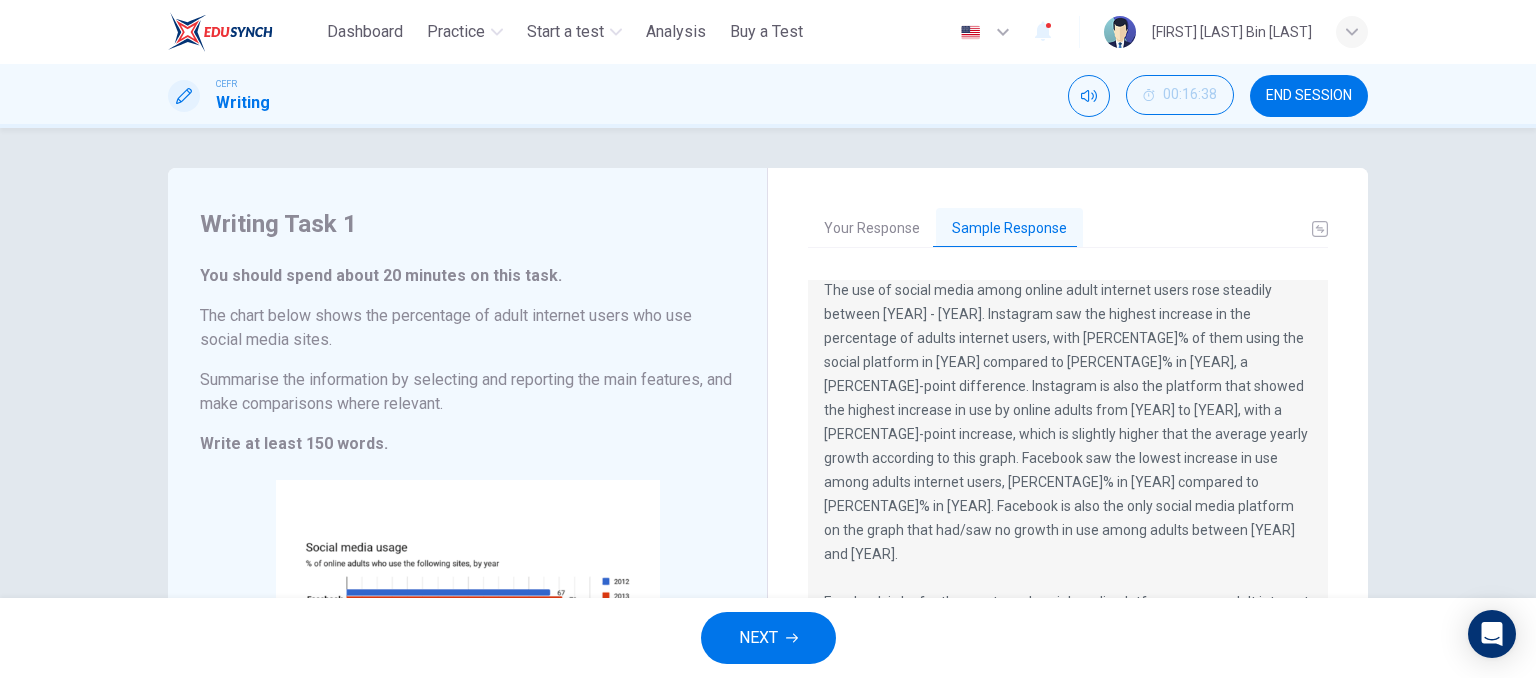 scroll, scrollTop: 24, scrollLeft: 0, axis: vertical 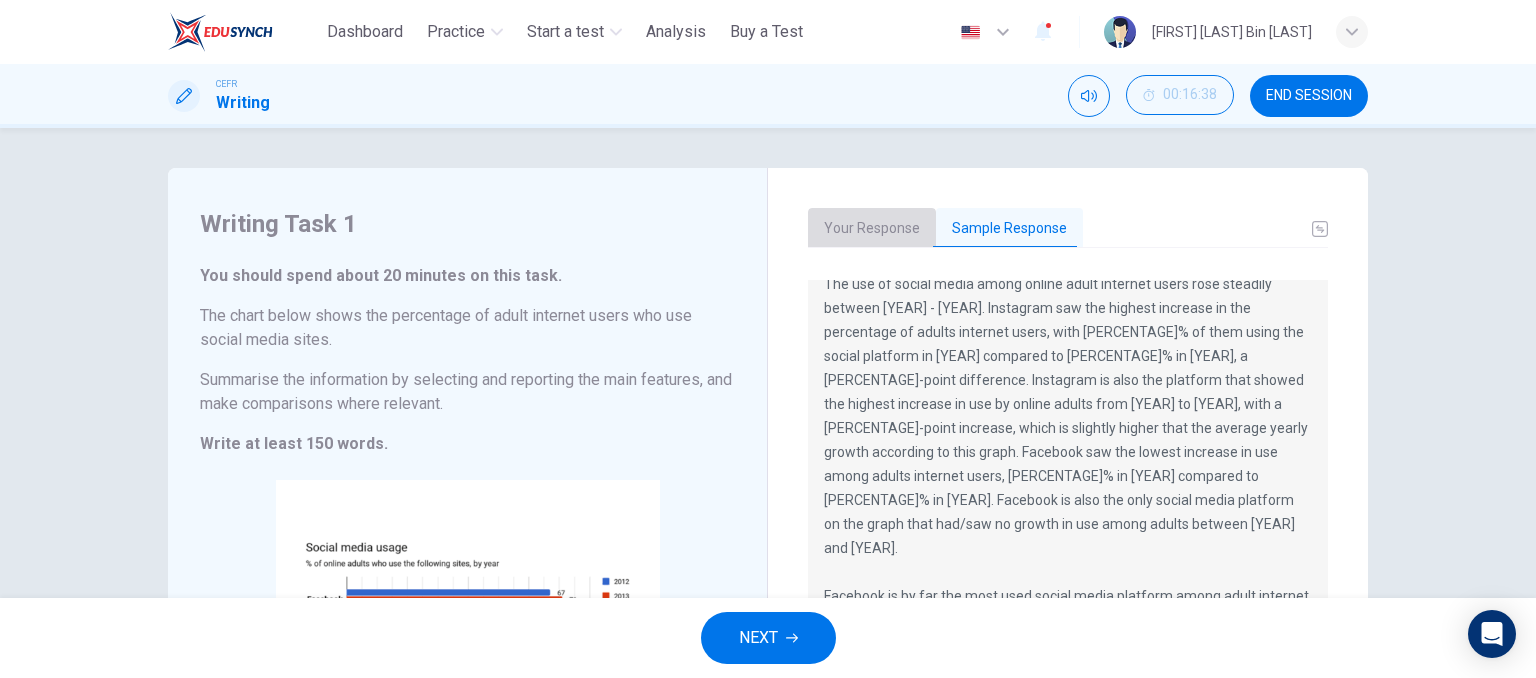 click on "Your Response" at bounding box center [872, 229] 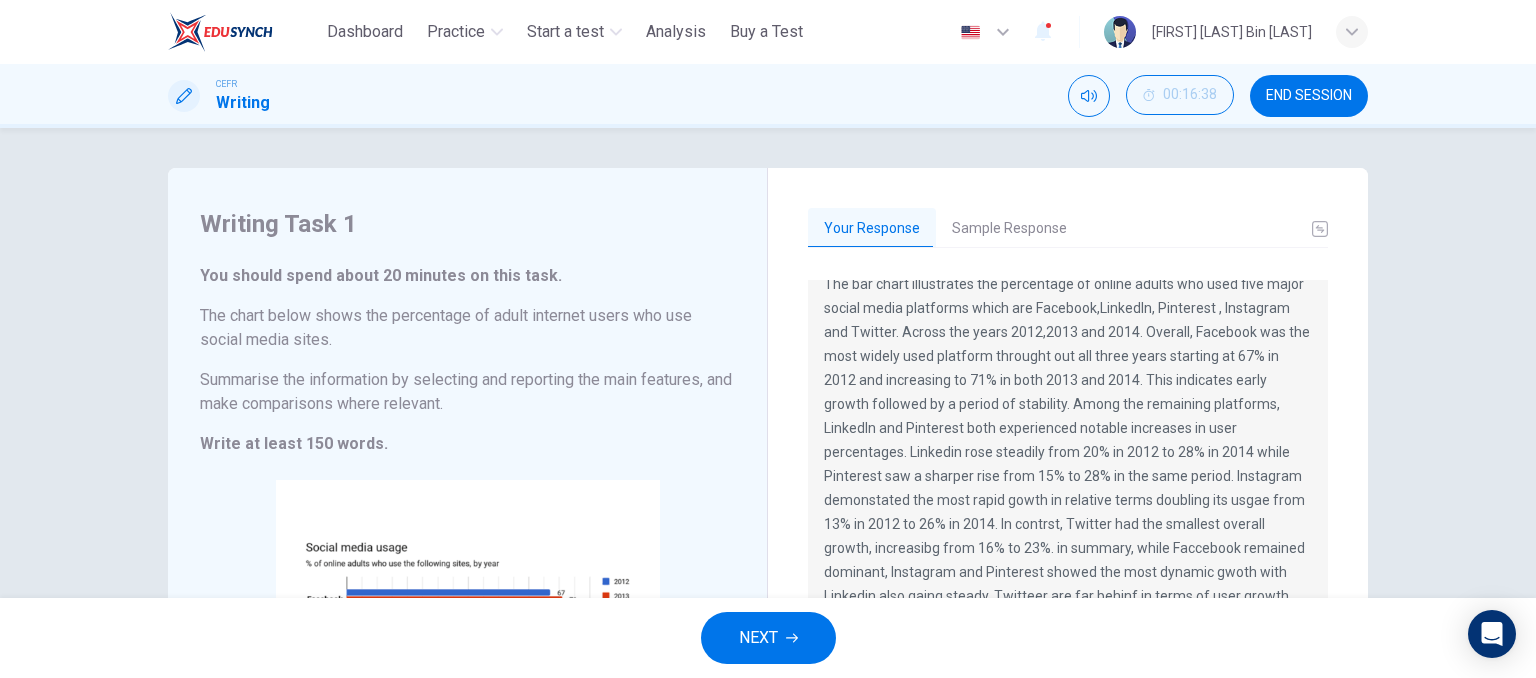 drag, startPoint x: 780, startPoint y: 670, endPoint x: 776, endPoint y: 649, distance: 21.377558 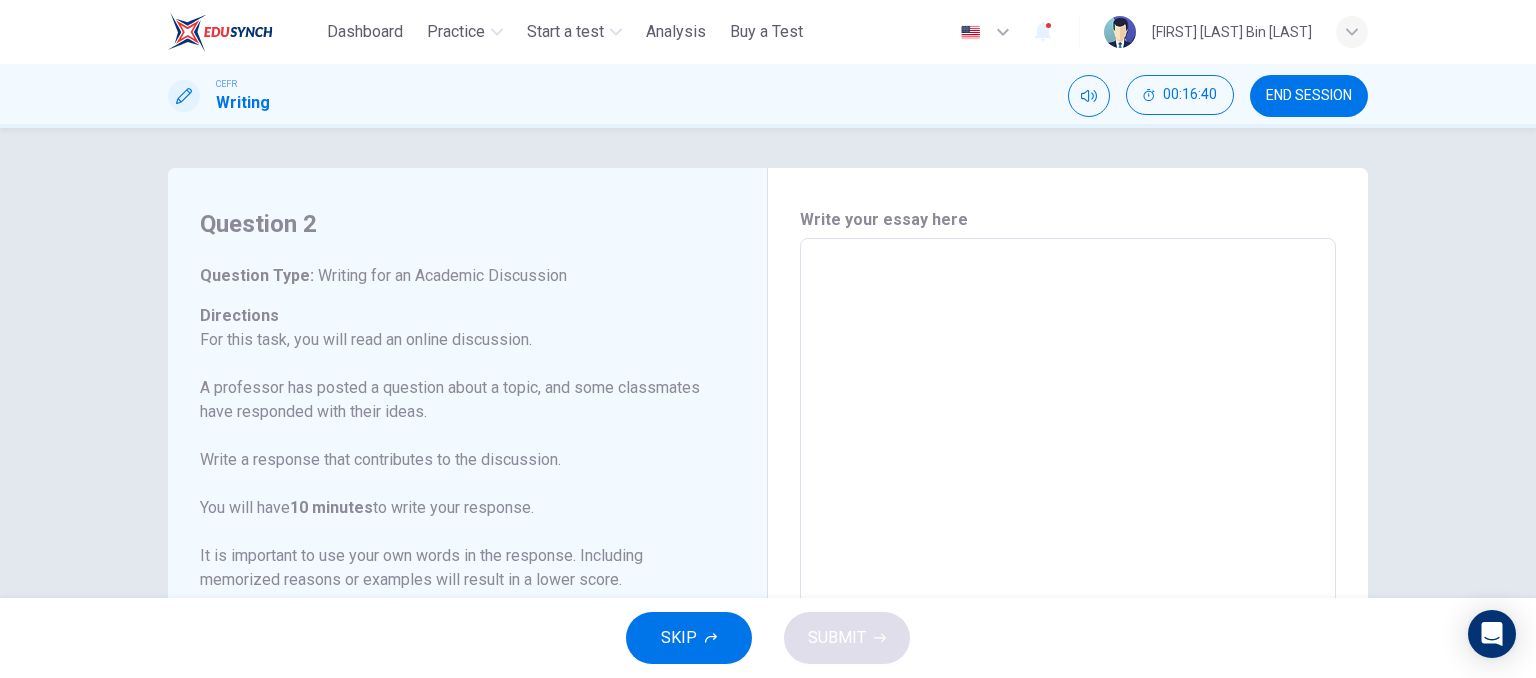 click at bounding box center (1068, 572) 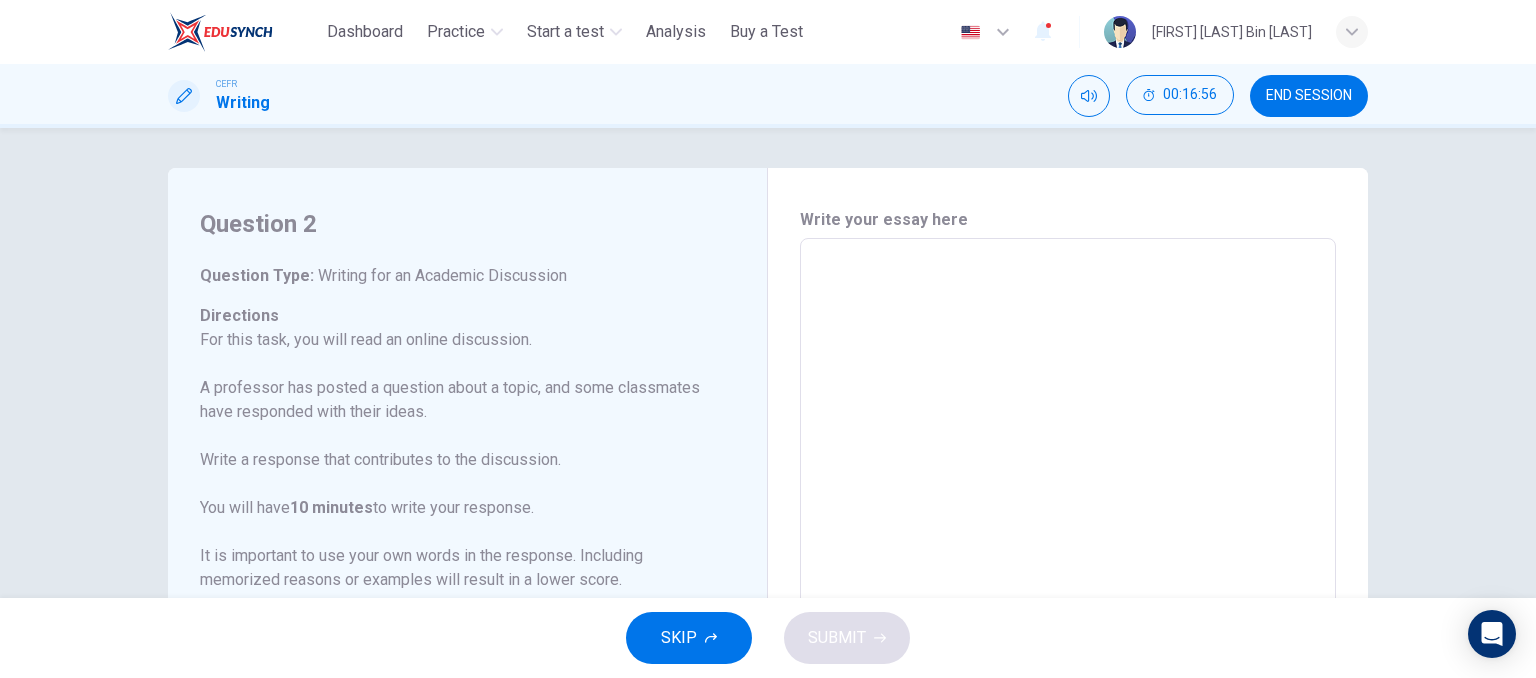 scroll, scrollTop: 100, scrollLeft: 0, axis: vertical 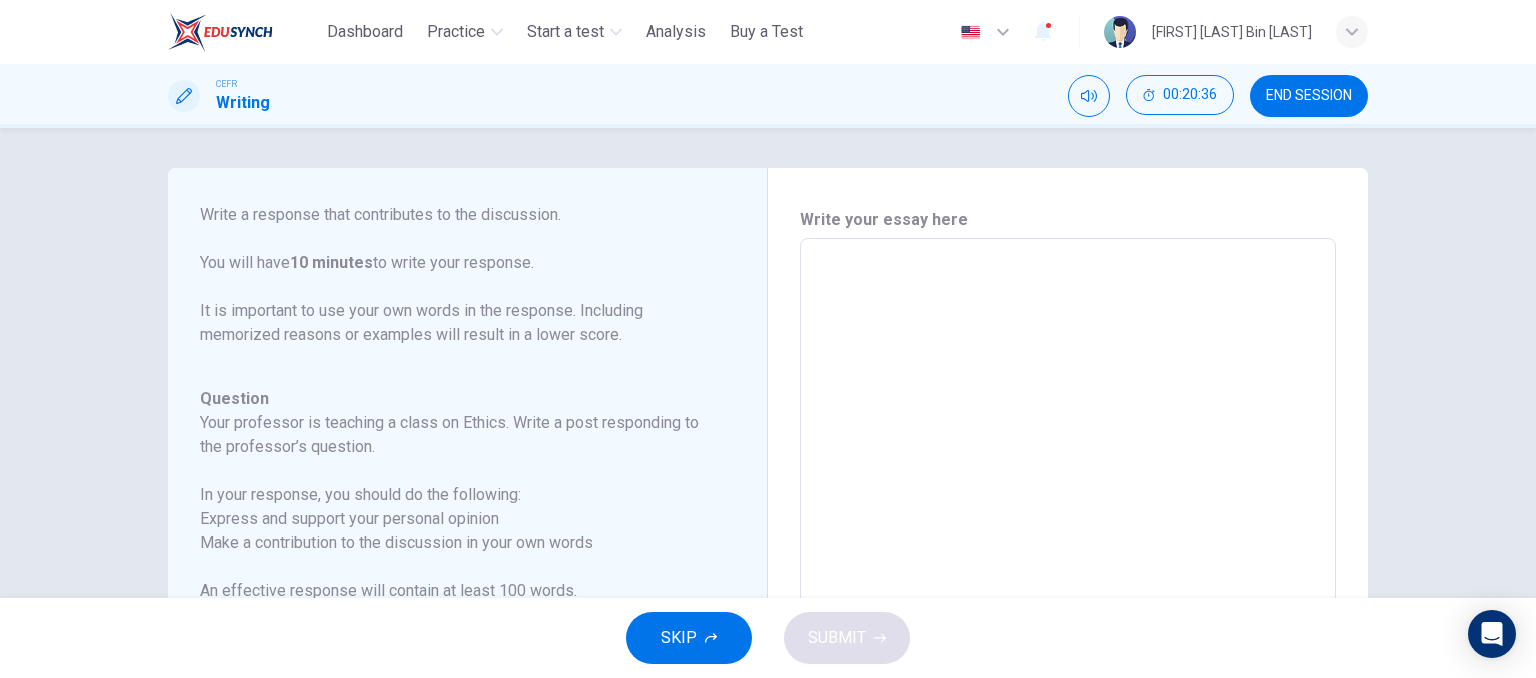 click at bounding box center (1068, 572) 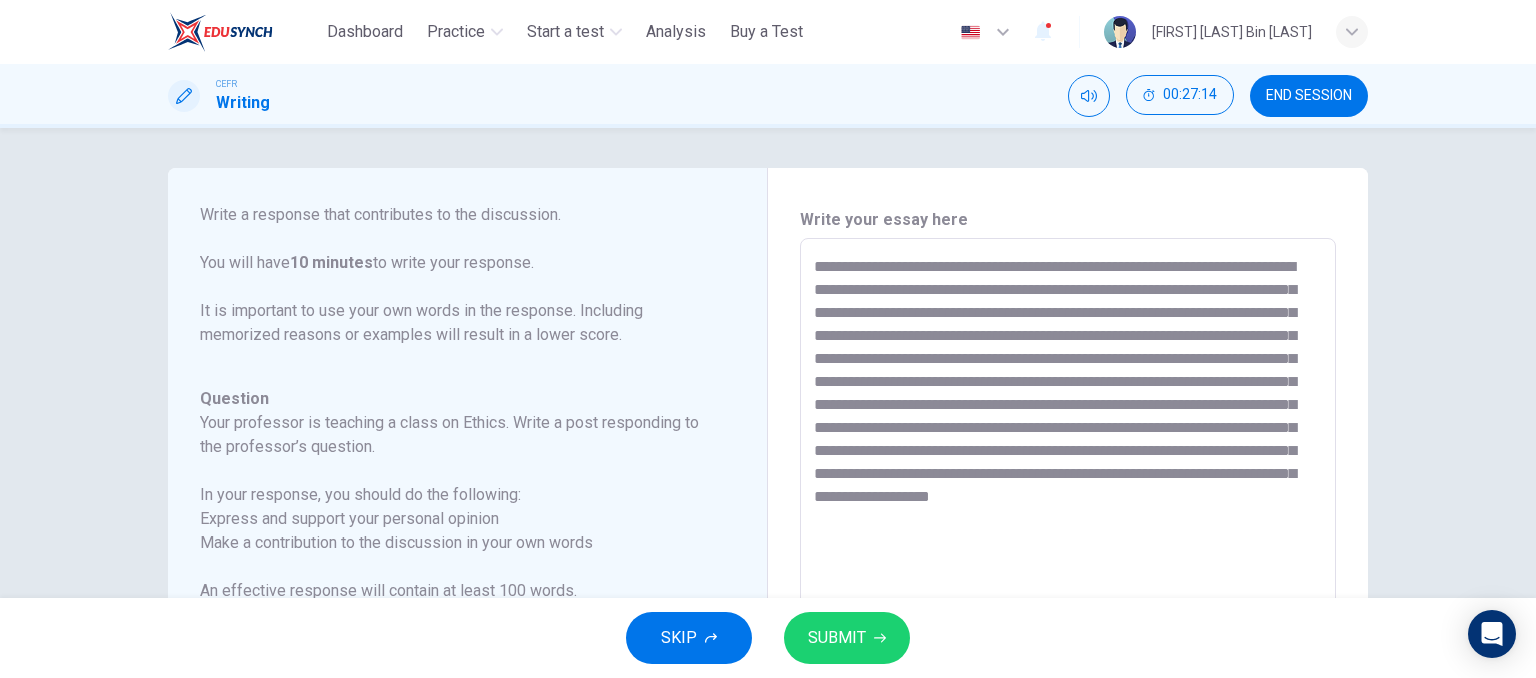type on "**********" 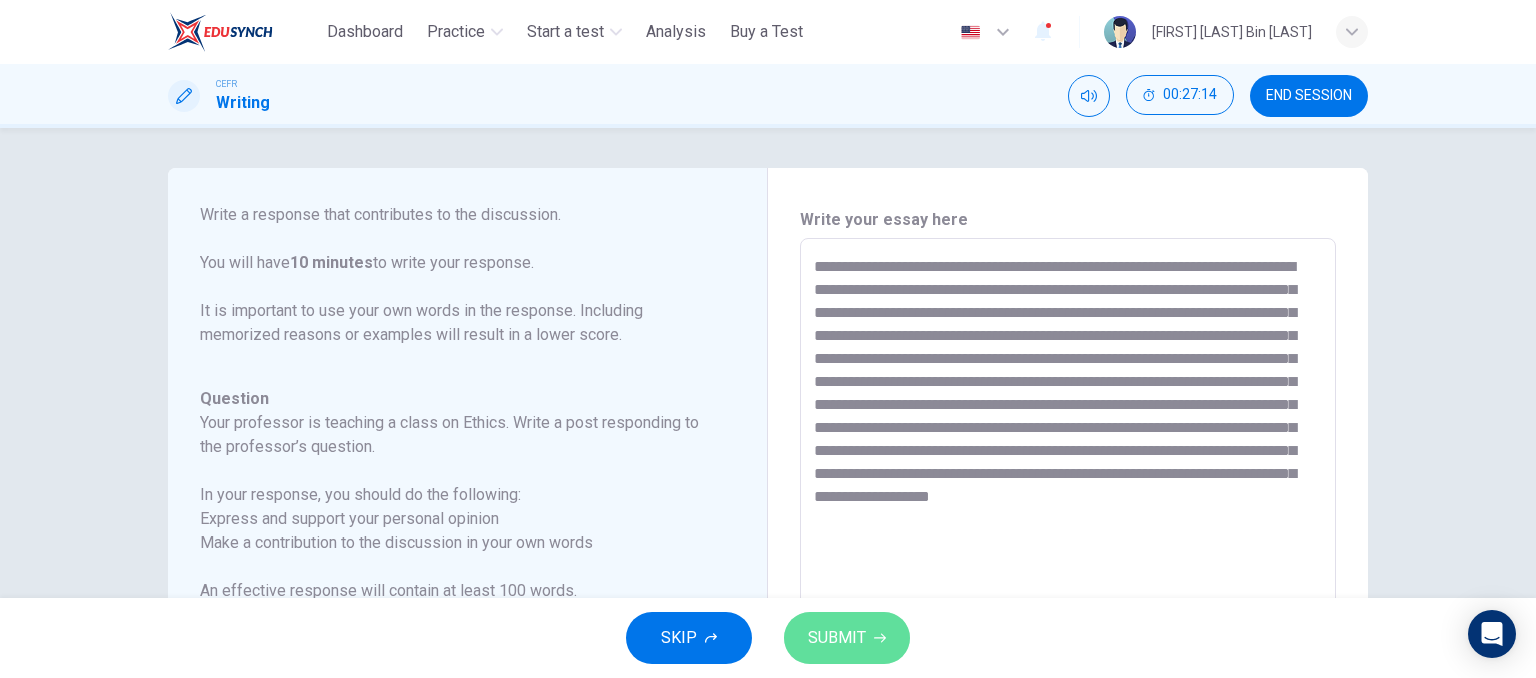 click on "SUBMIT" at bounding box center (837, 638) 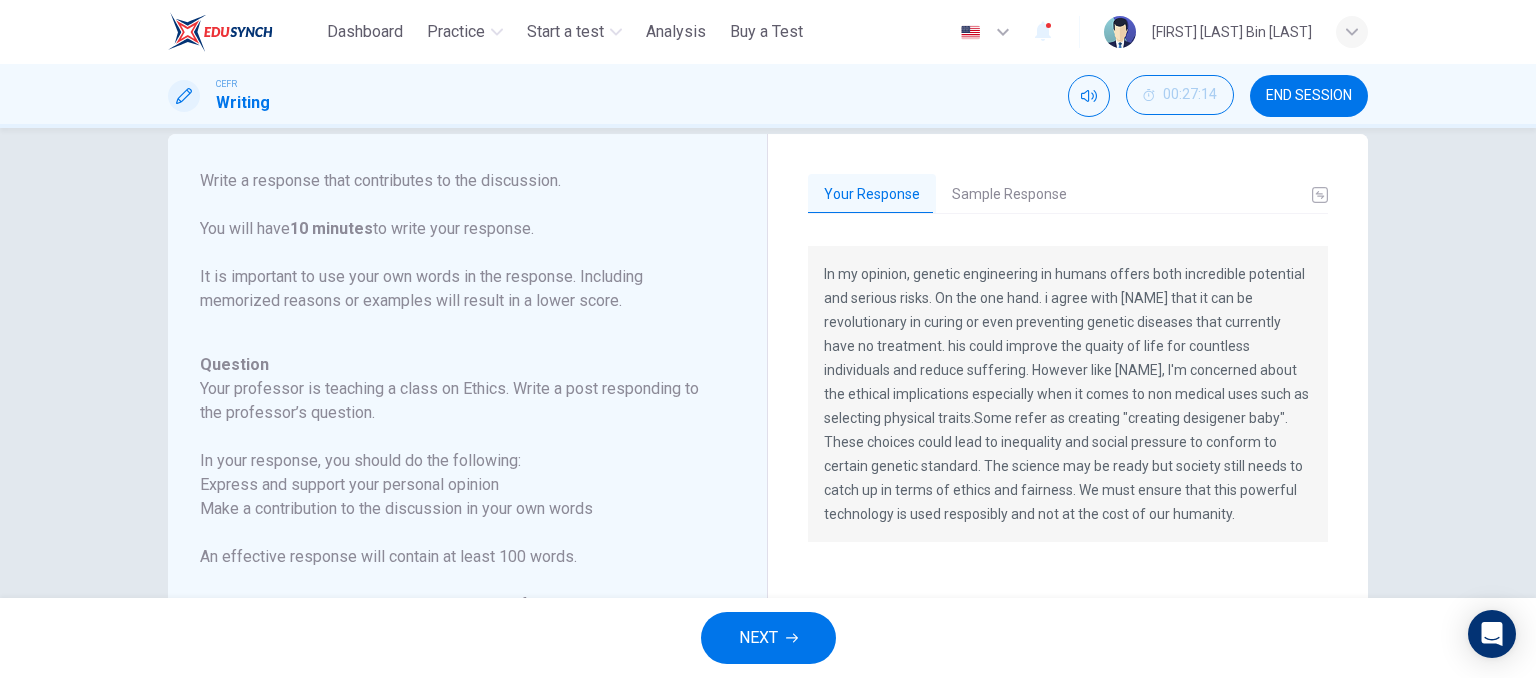 scroll, scrollTop: 0, scrollLeft: 0, axis: both 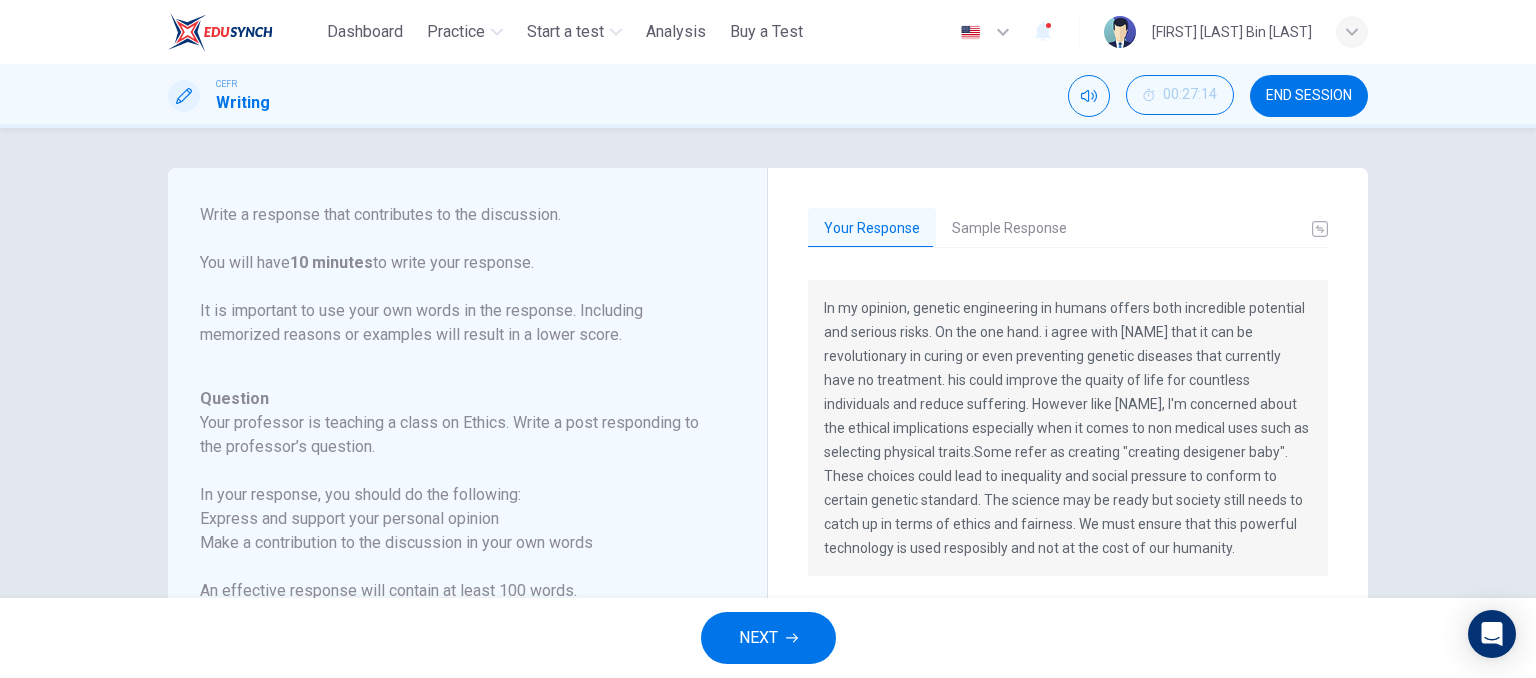 click on "Sample Response" at bounding box center [1009, 229] 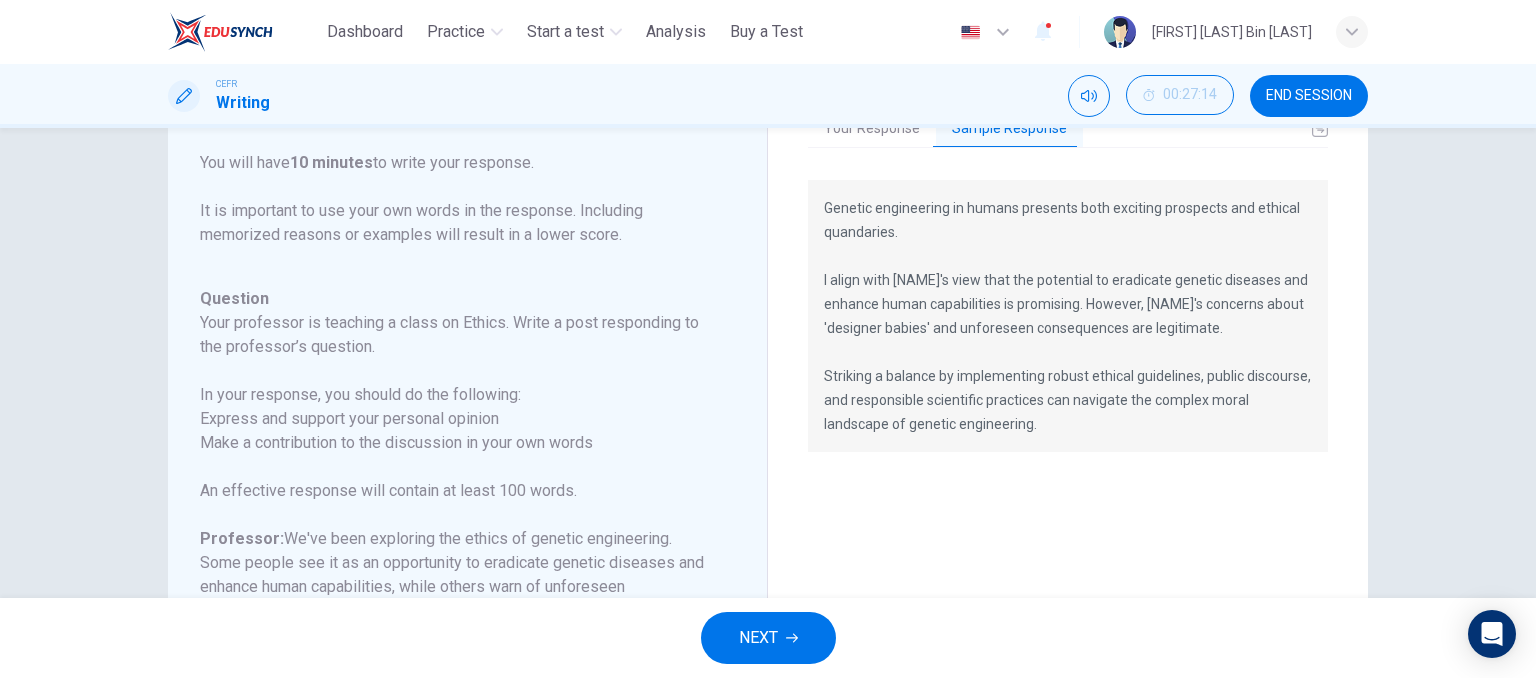 scroll, scrollTop: 0, scrollLeft: 0, axis: both 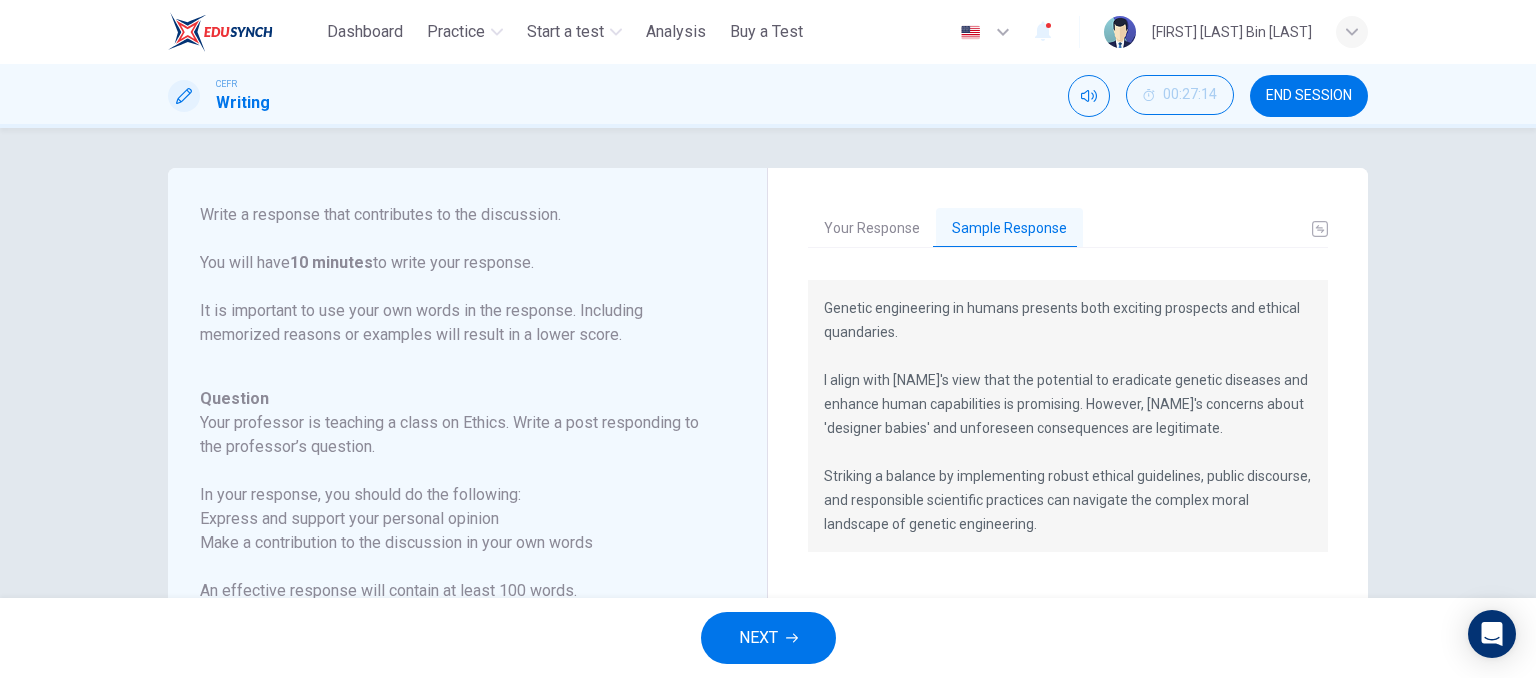 click on "NEXT" at bounding box center [768, 638] 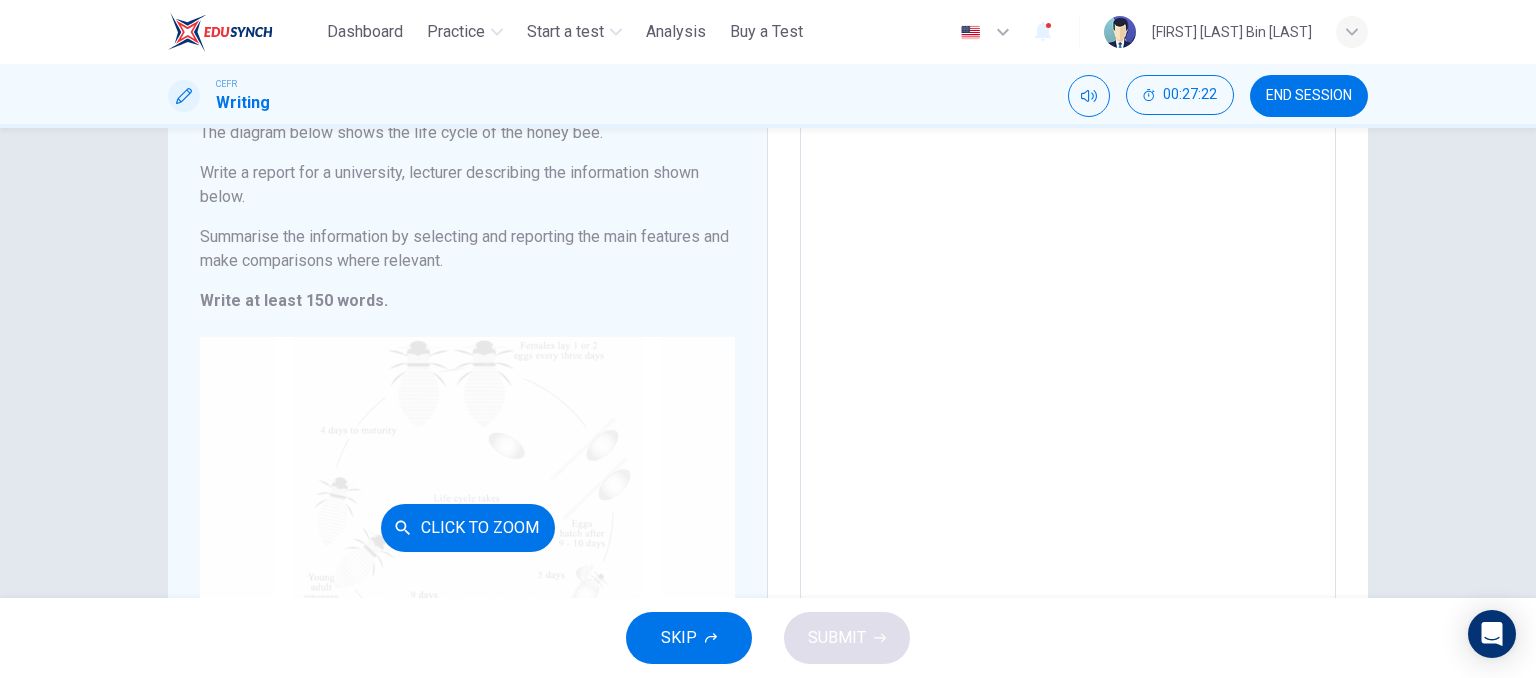 scroll, scrollTop: 0, scrollLeft: 0, axis: both 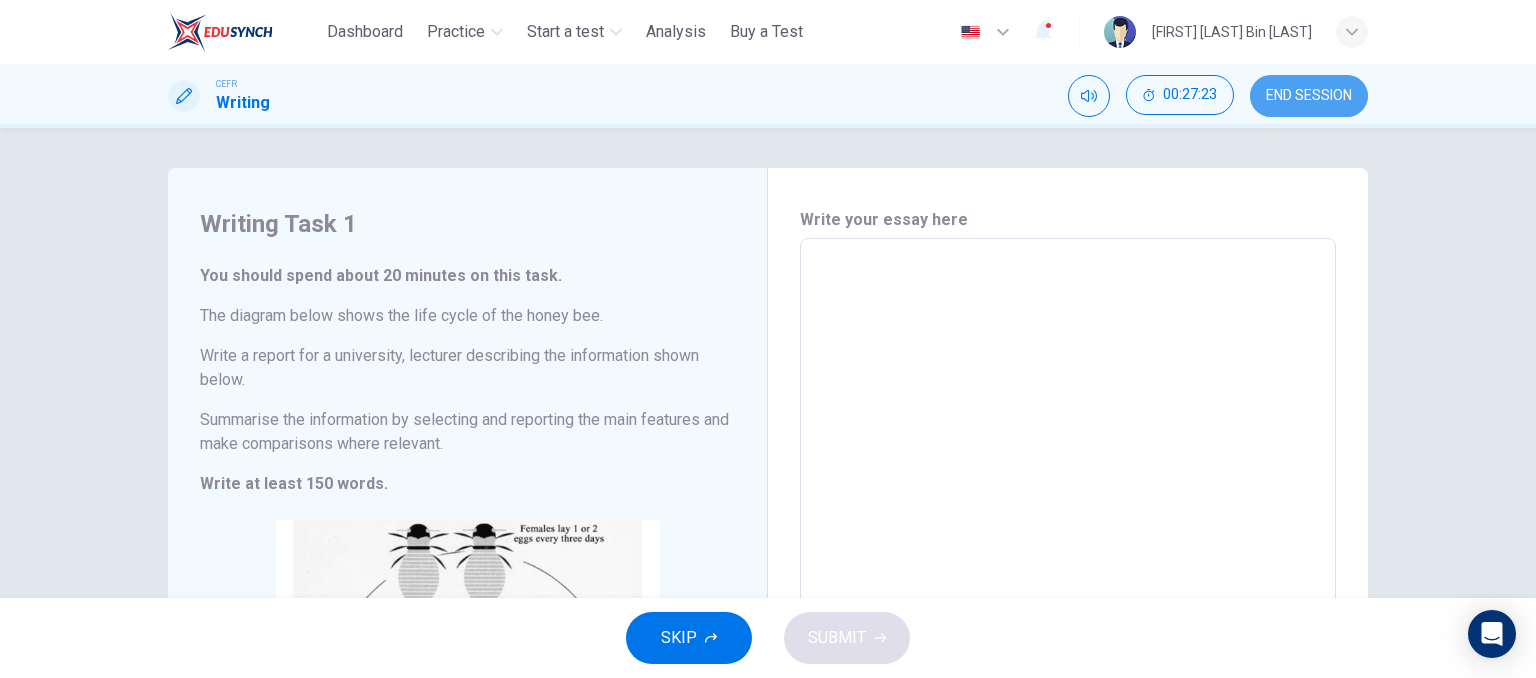 click on "END SESSION" at bounding box center (1309, 96) 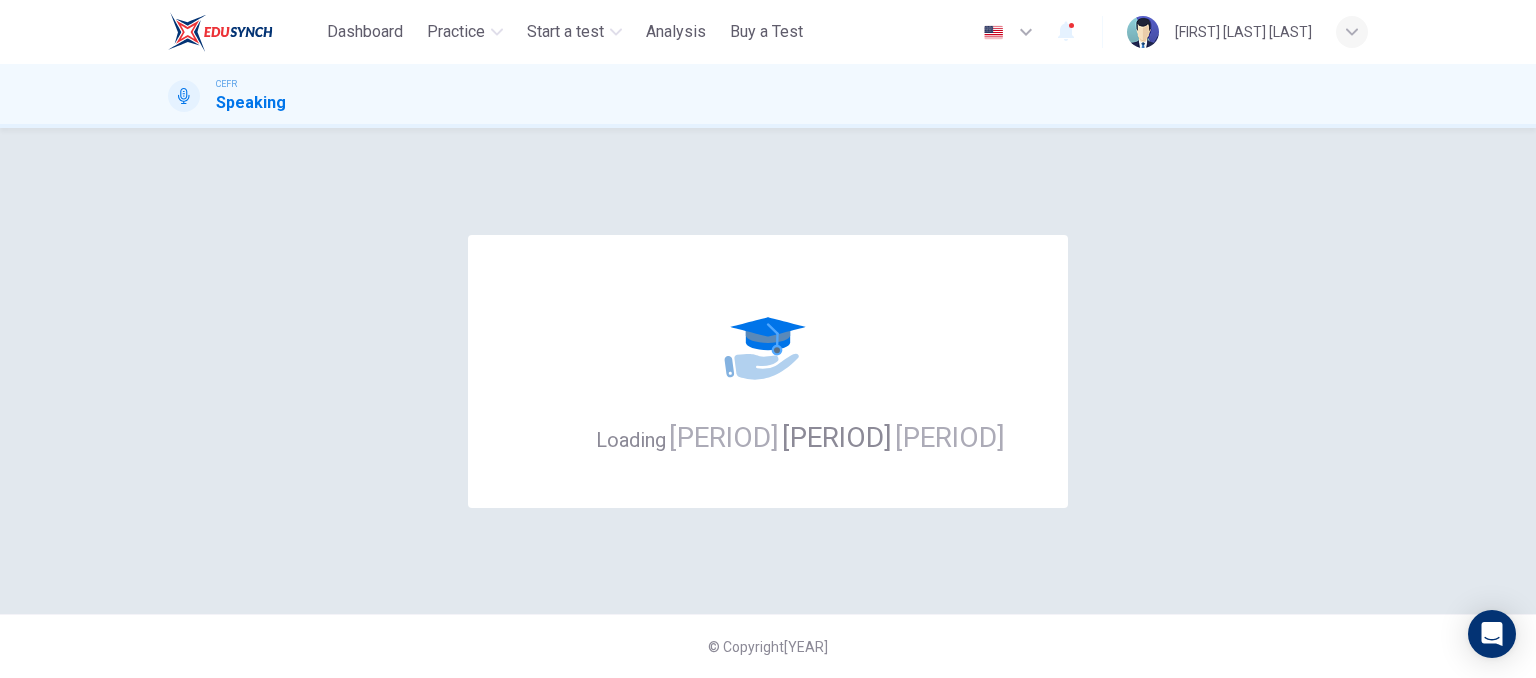 scroll, scrollTop: 0, scrollLeft: 0, axis: both 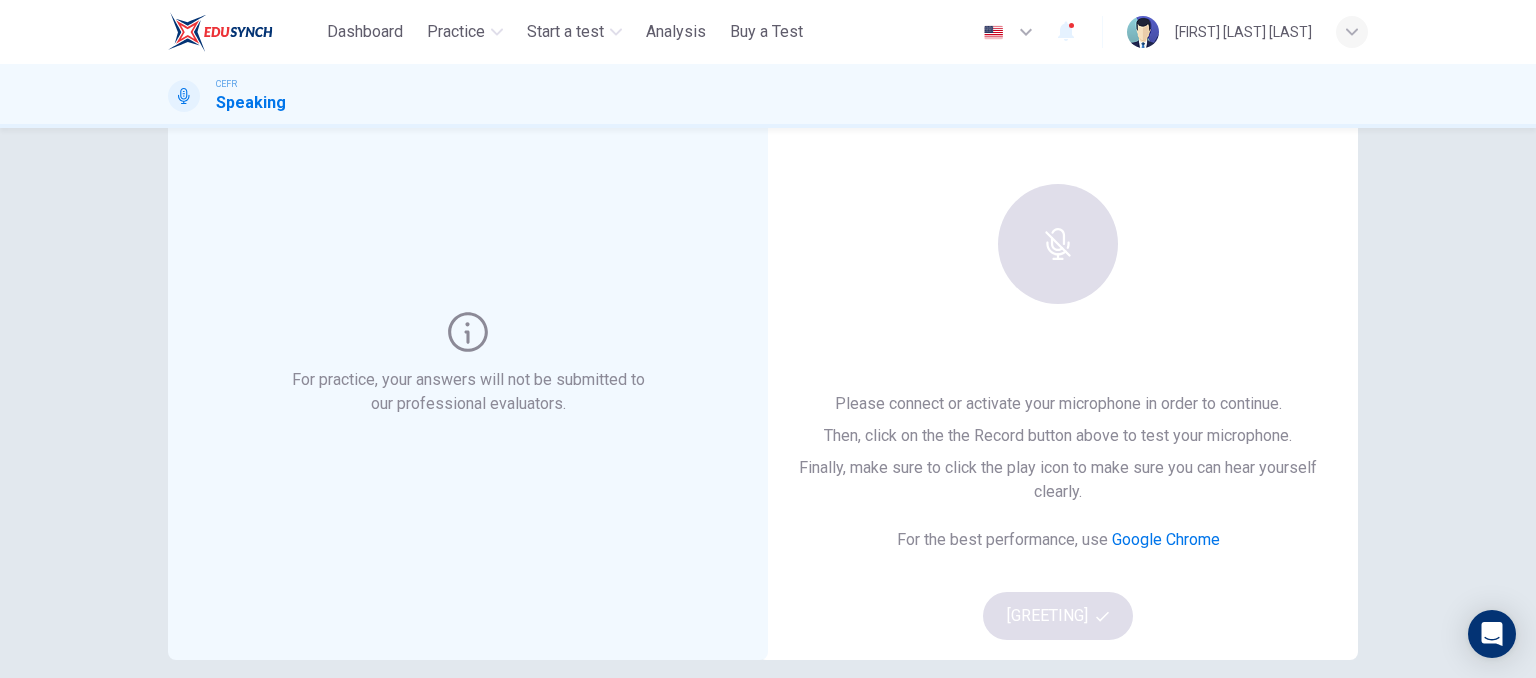 click at bounding box center (1058, 244) 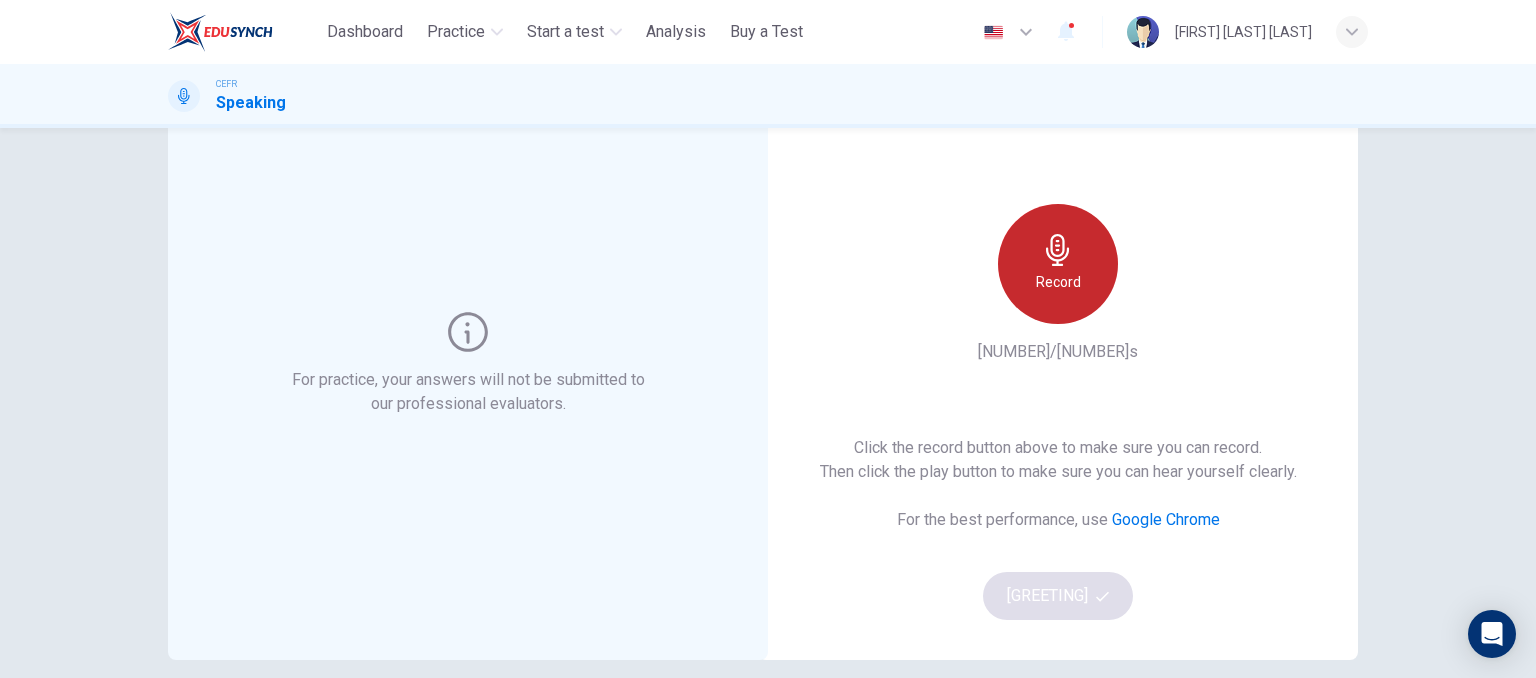 click on "Record" at bounding box center [1058, 282] 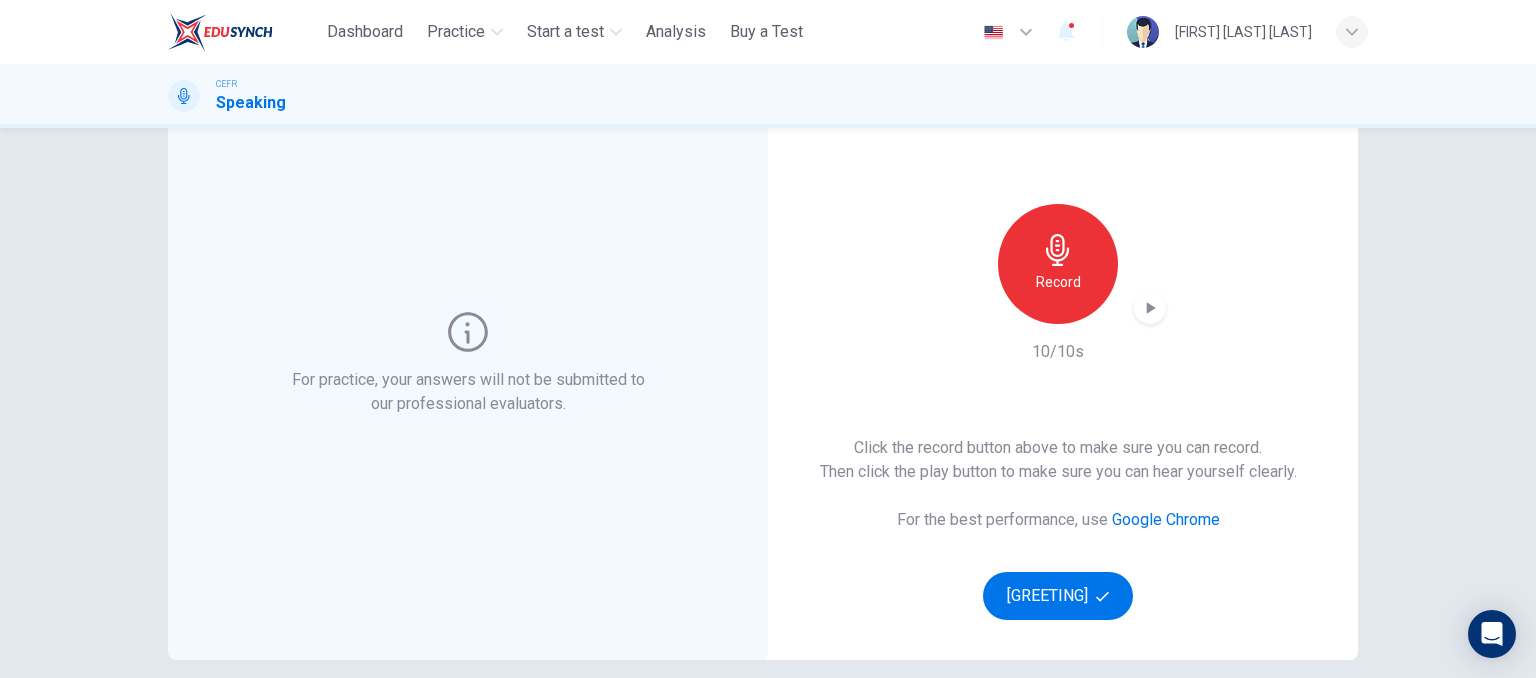 click at bounding box center [1150, 308] 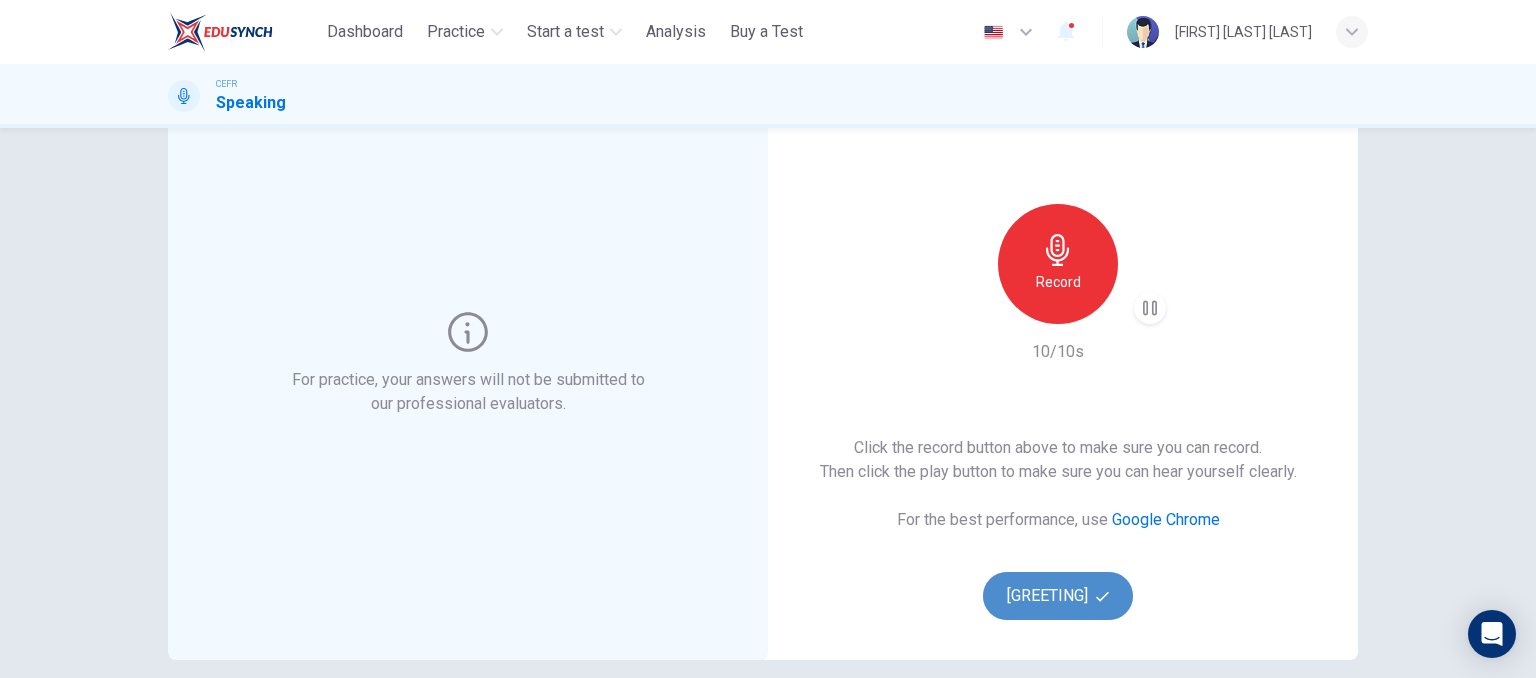 click on "[GREETING]" at bounding box center (1058, 596) 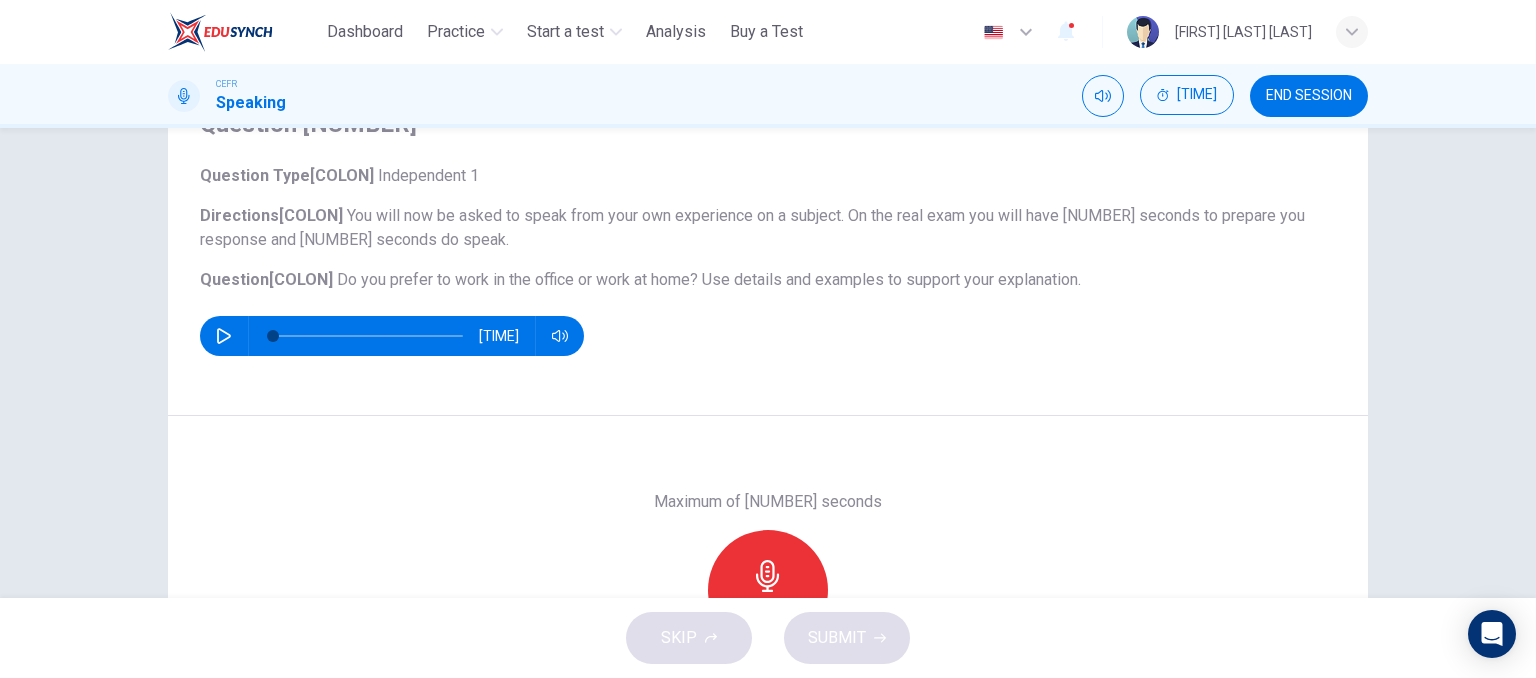 click at bounding box center (224, 336) 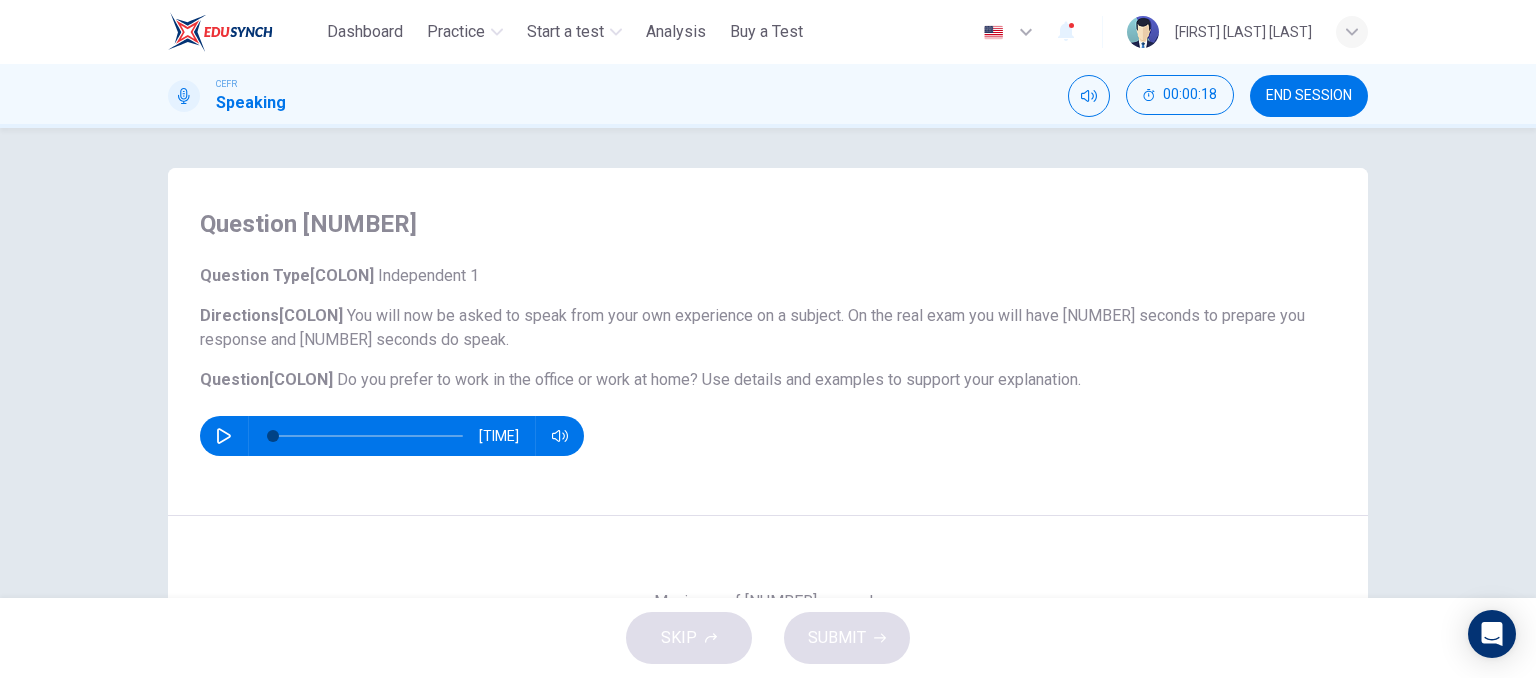scroll, scrollTop: 100, scrollLeft: 0, axis: vertical 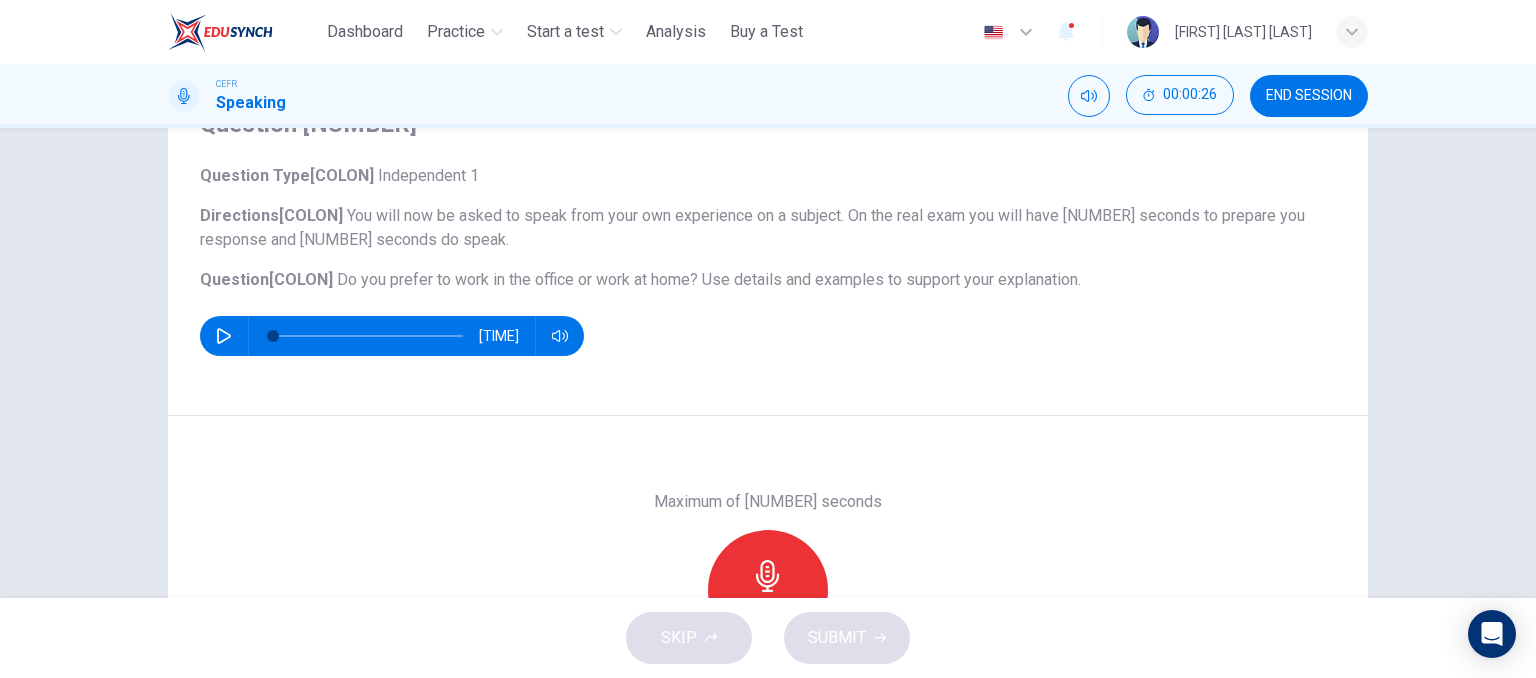 click on "Record" at bounding box center (768, 590) 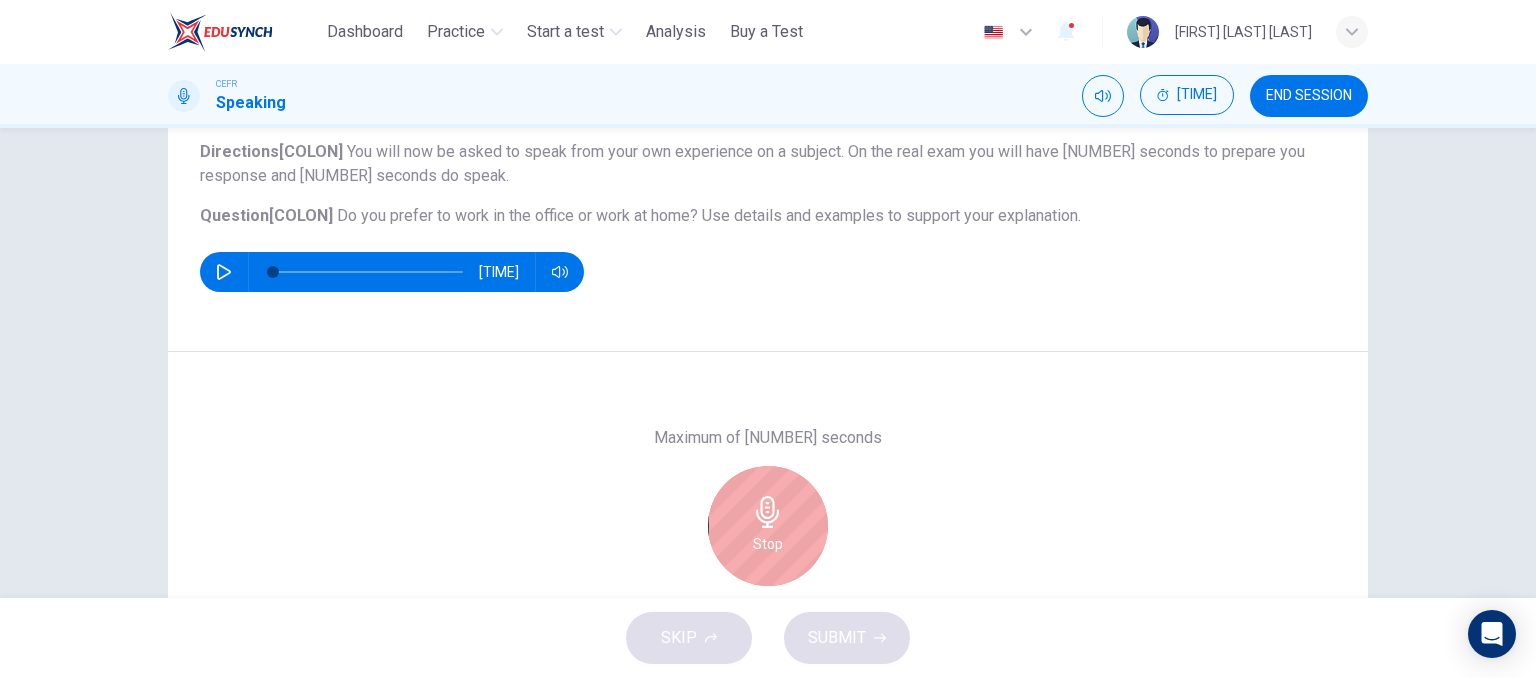 scroll, scrollTop: 200, scrollLeft: 0, axis: vertical 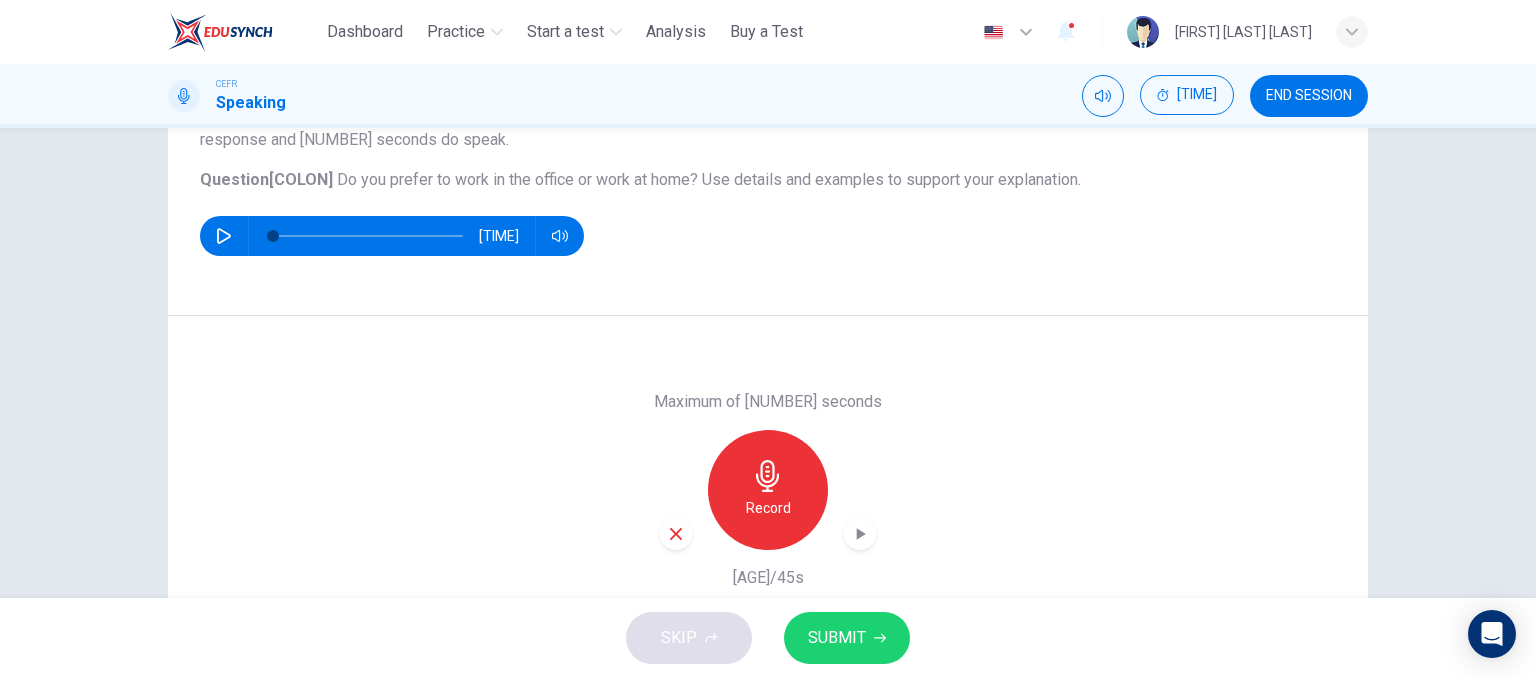 click on "SUBMIT" at bounding box center [837, 638] 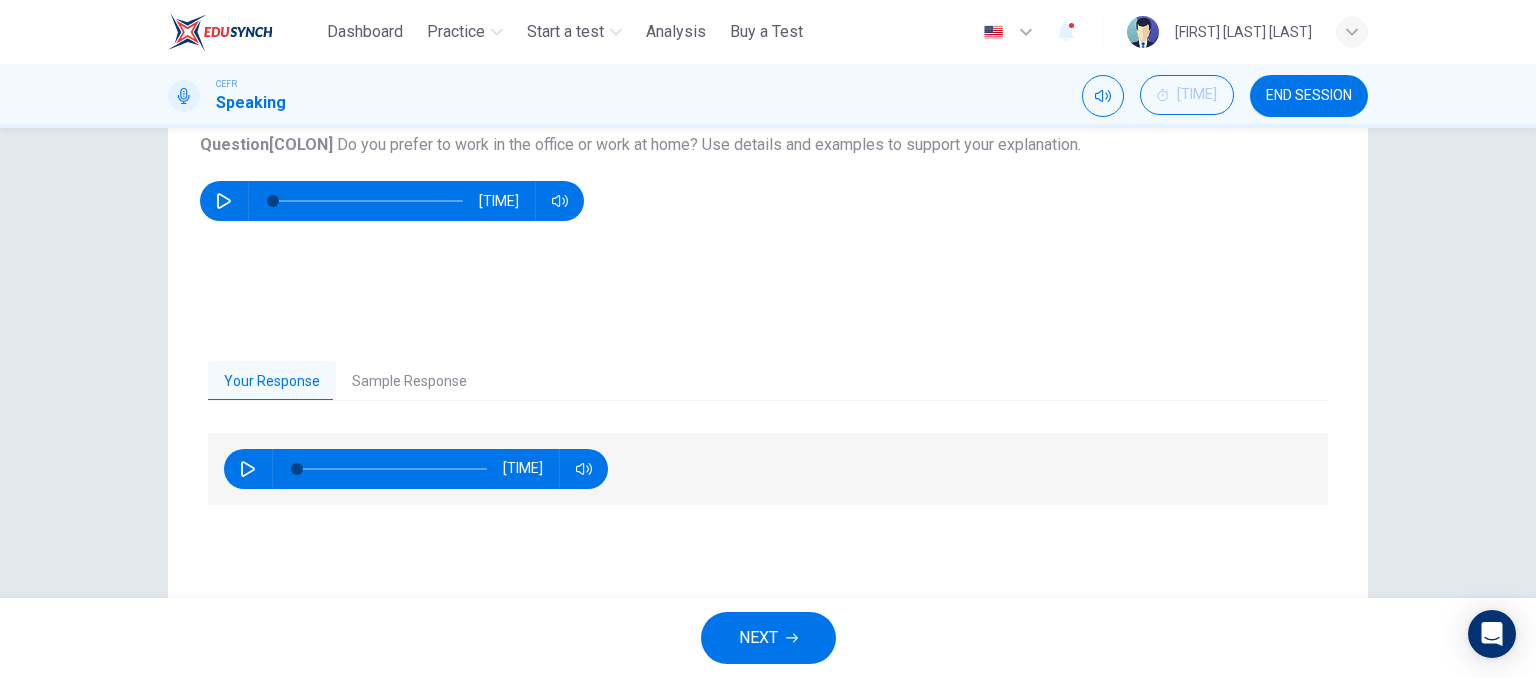 scroll, scrollTop: 200, scrollLeft: 0, axis: vertical 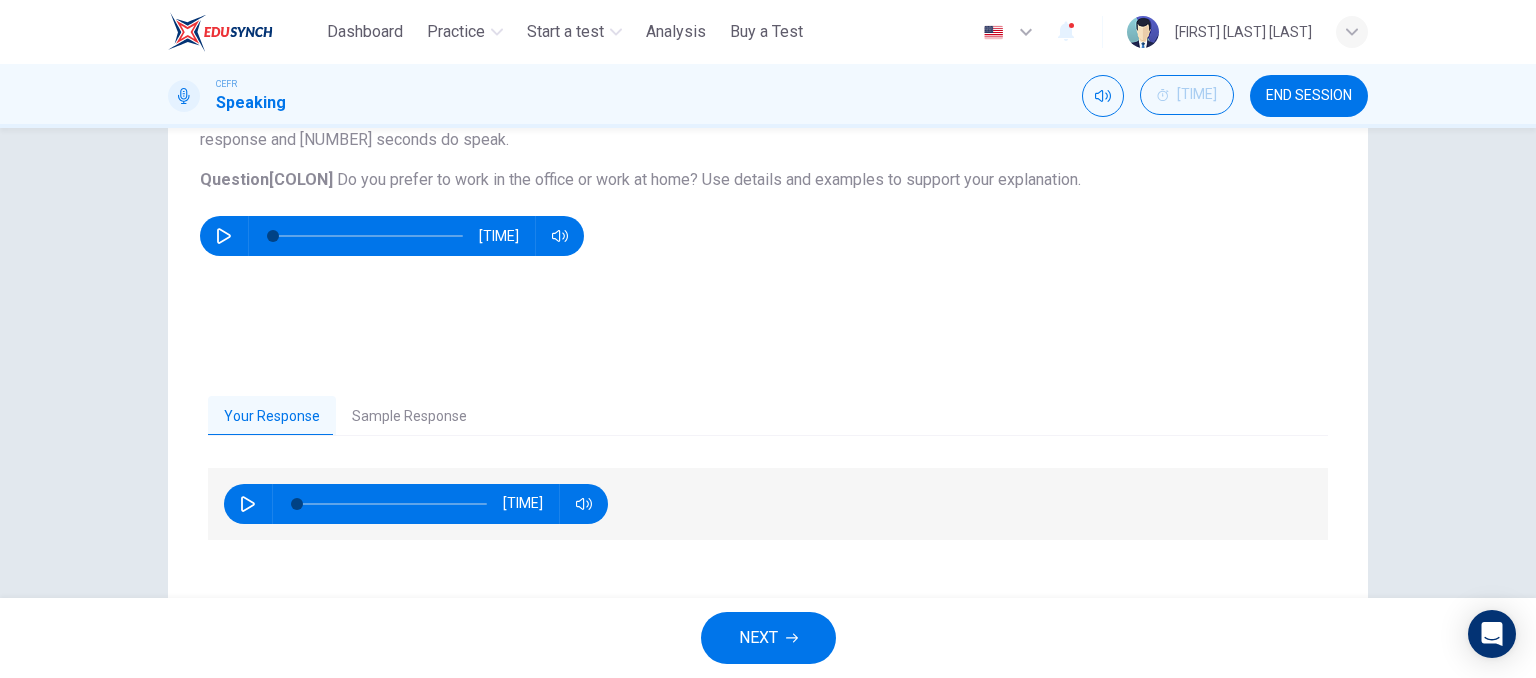click on "Sample Response" at bounding box center [409, 417] 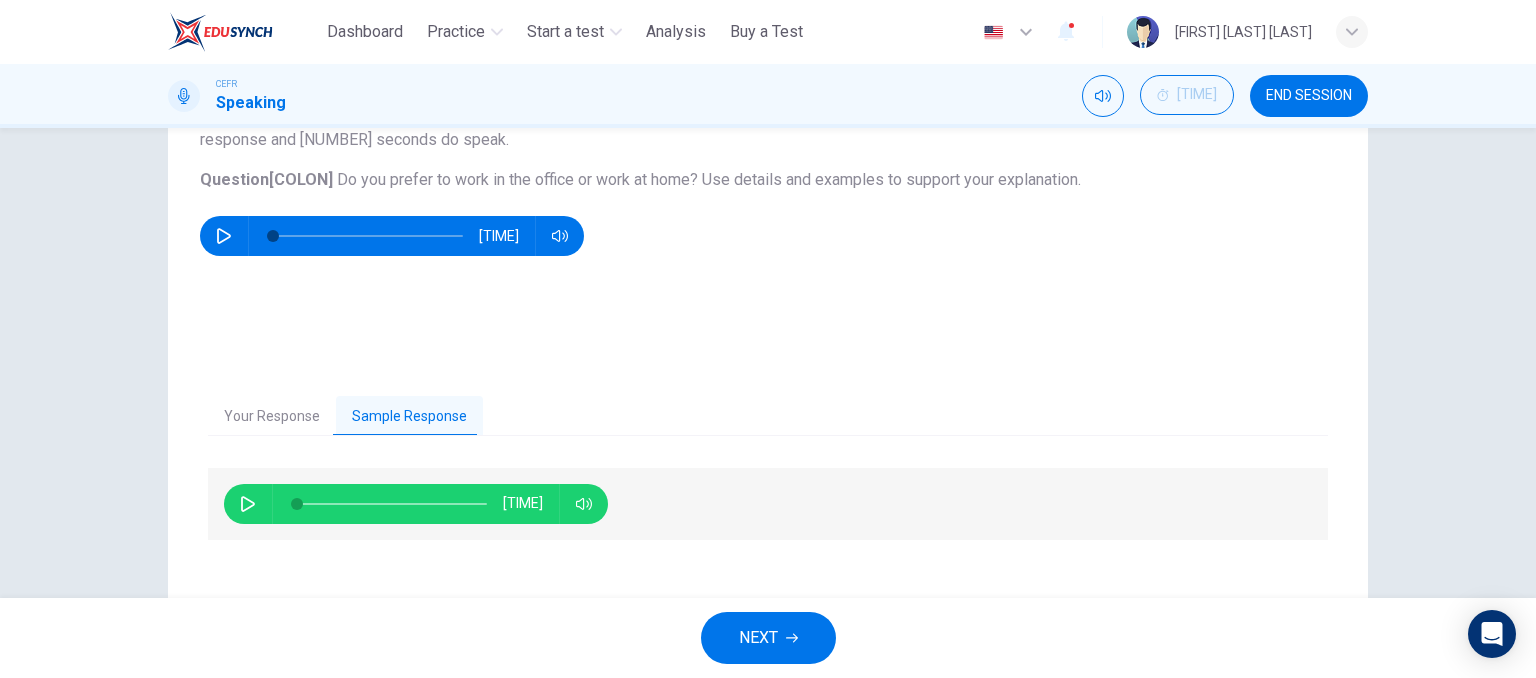 click at bounding box center [248, 504] 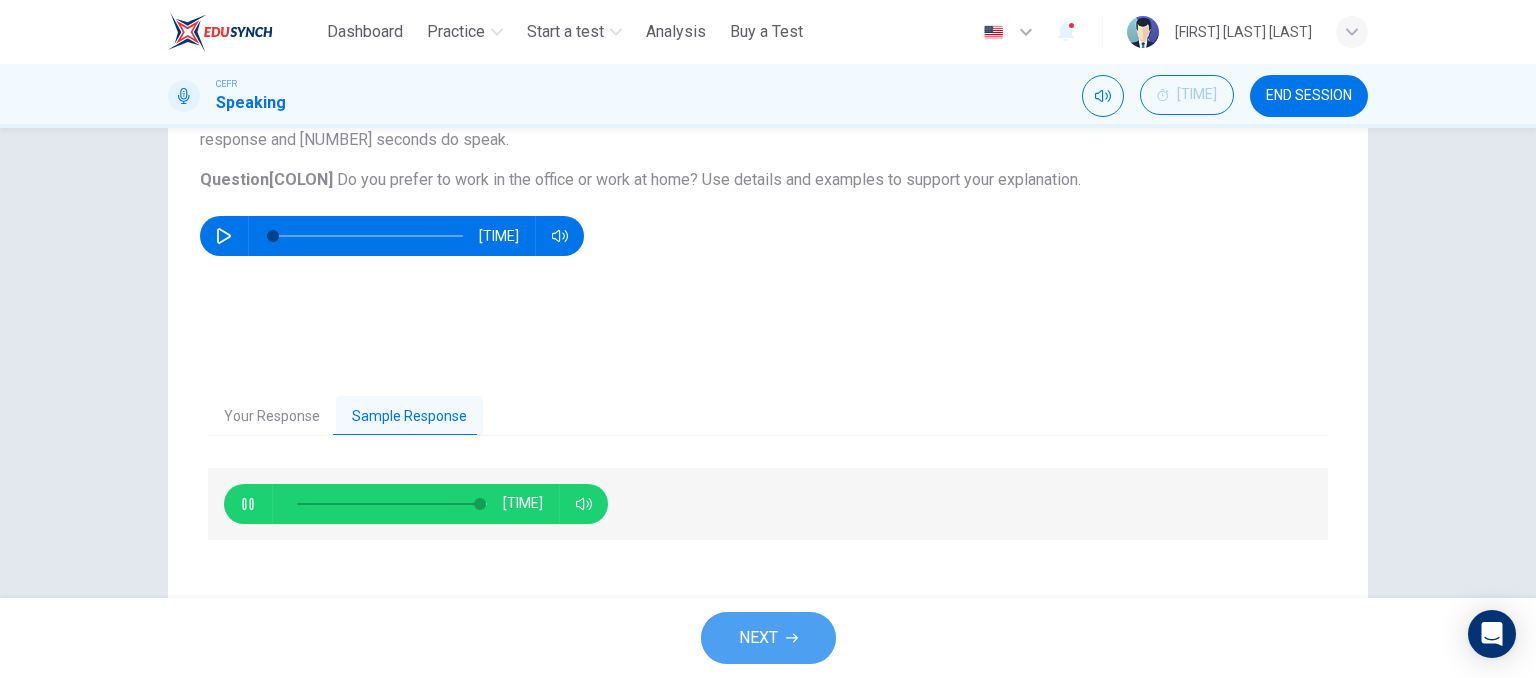 click on "NEXT" at bounding box center (768, 638) 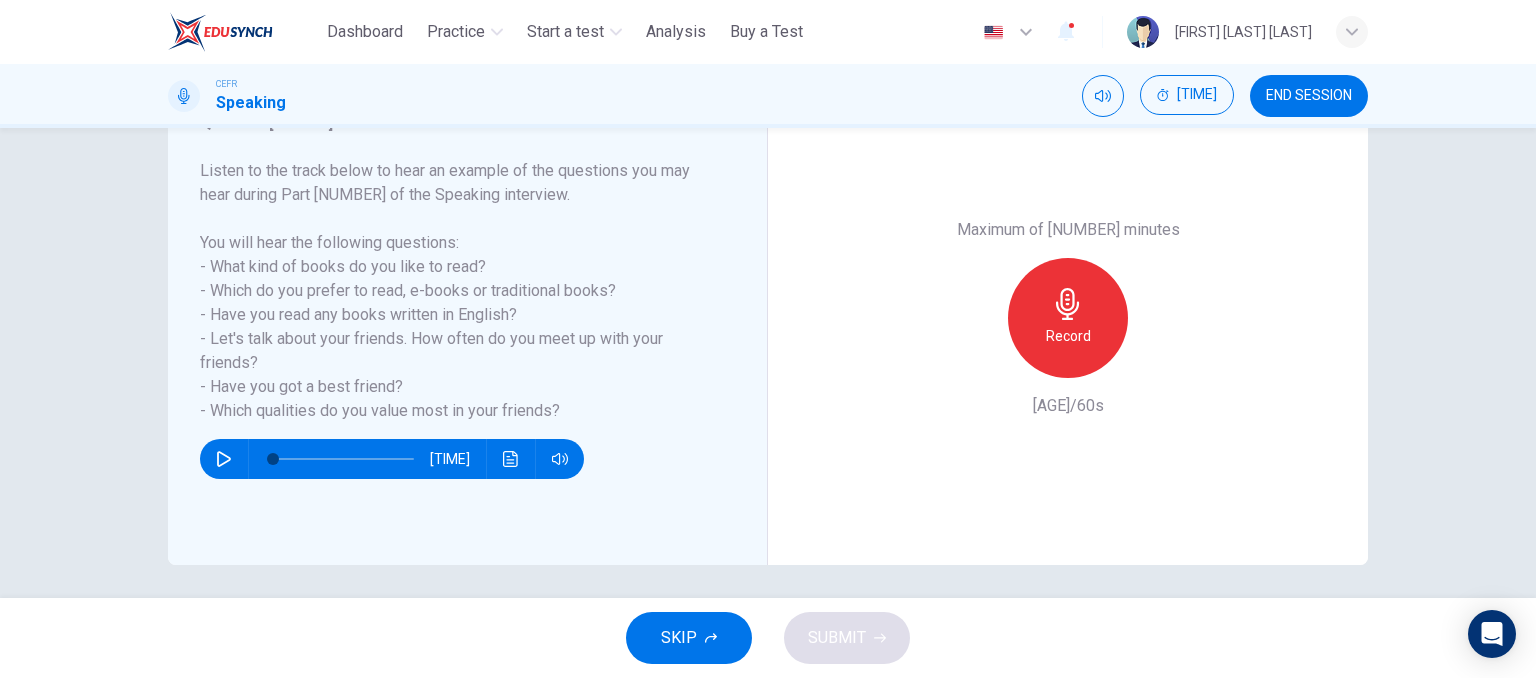 scroll, scrollTop: 300, scrollLeft: 0, axis: vertical 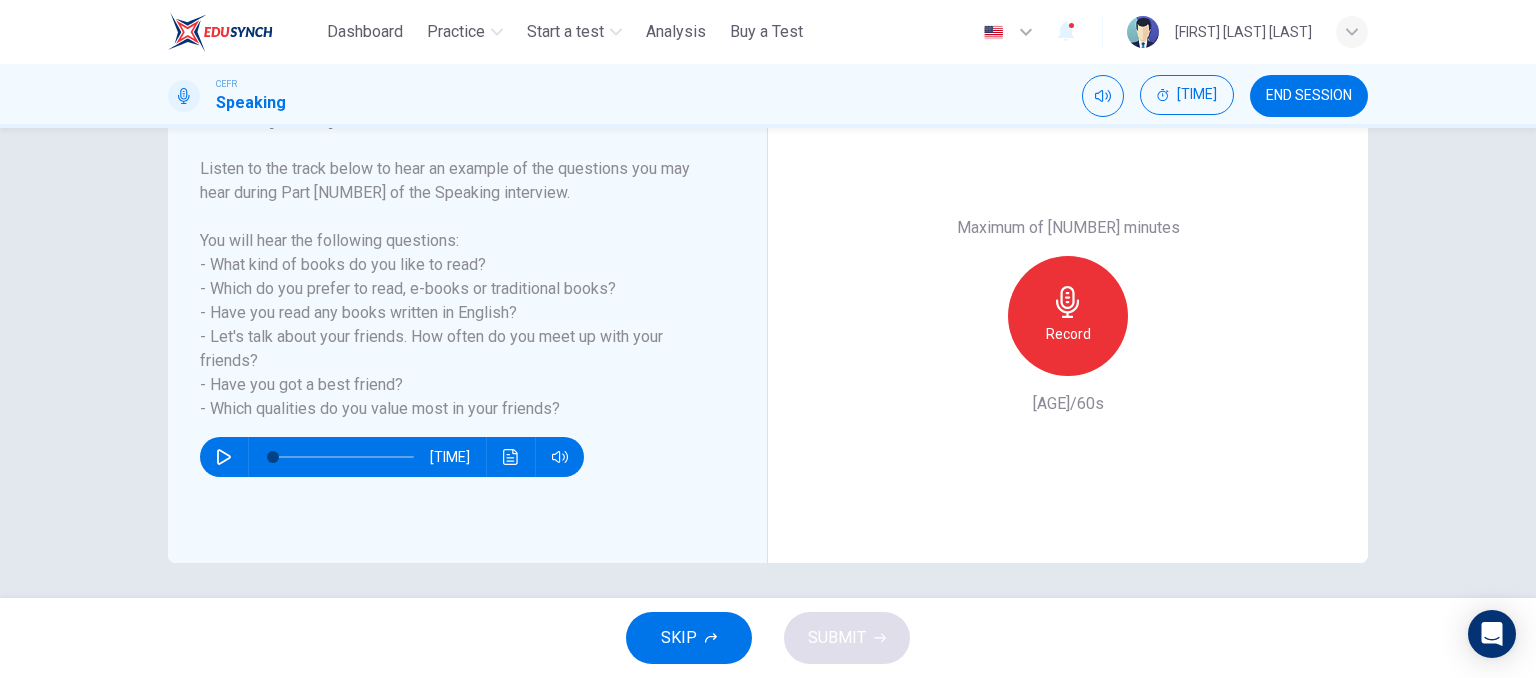 click at bounding box center (224, 457) 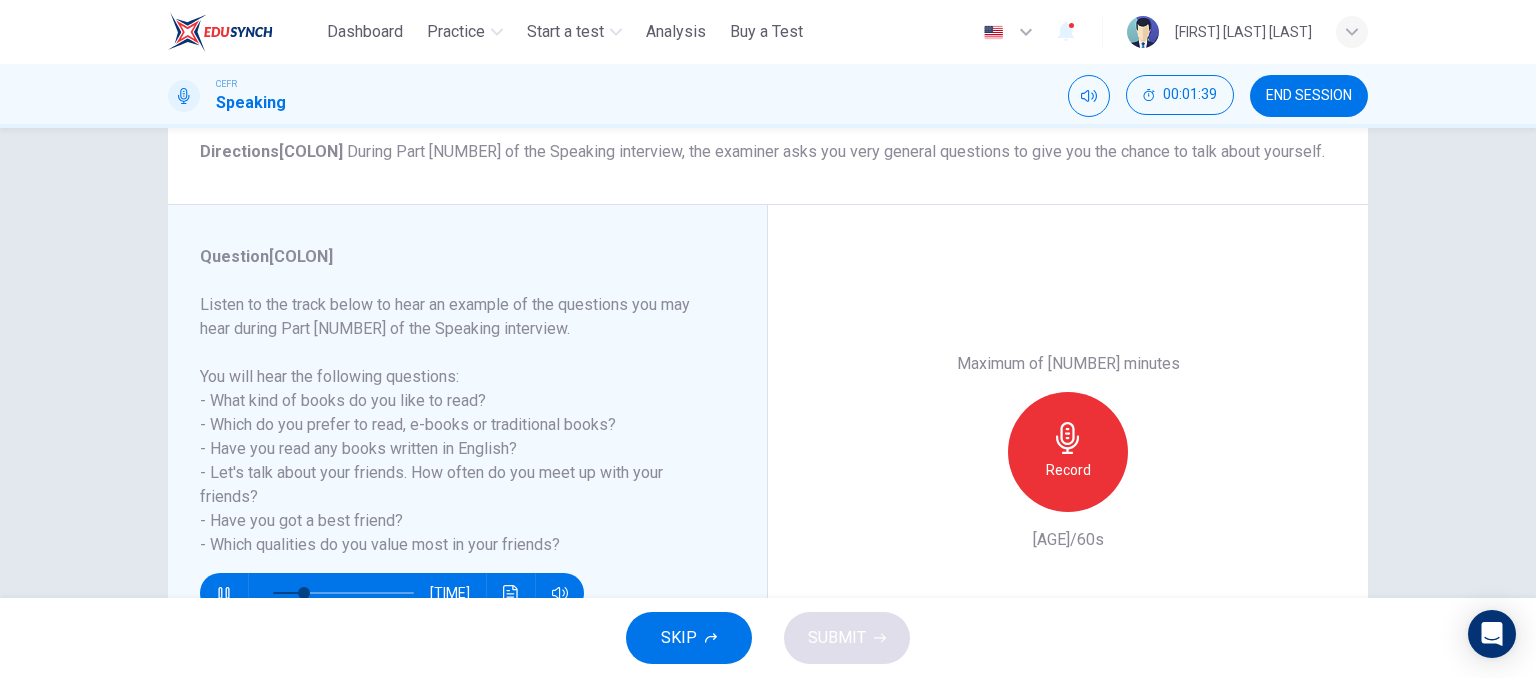 scroll, scrollTop: 200, scrollLeft: 0, axis: vertical 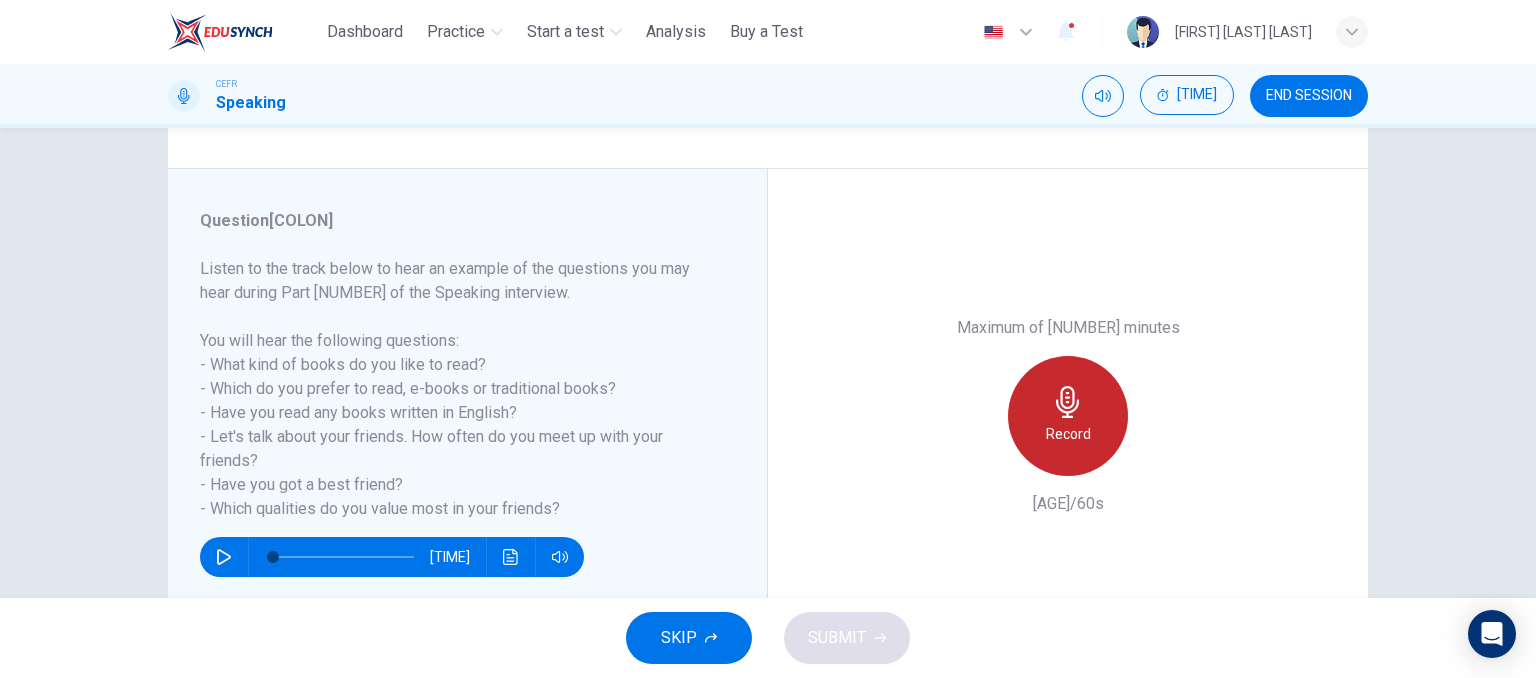 click at bounding box center (1068, 402) 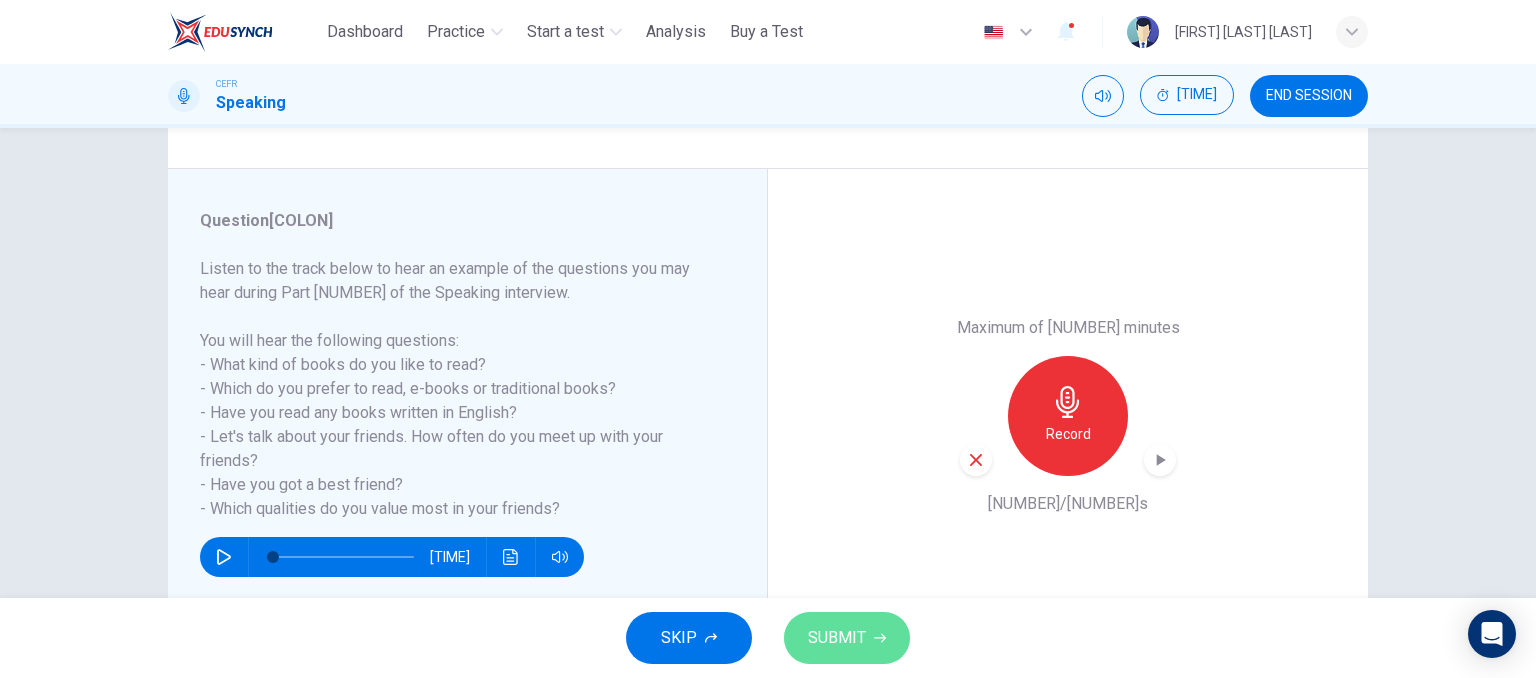 click on "SUBMIT" at bounding box center [847, 638] 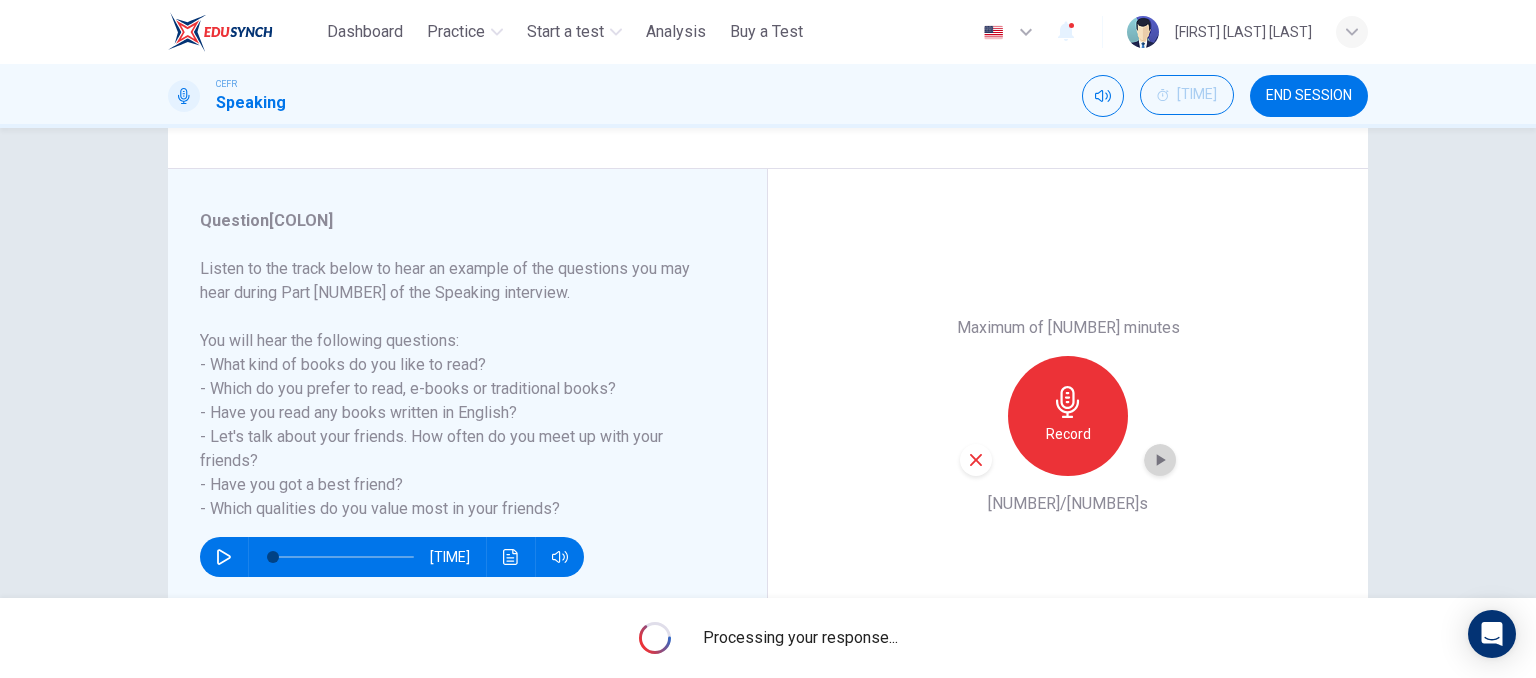 click at bounding box center (1160, 460) 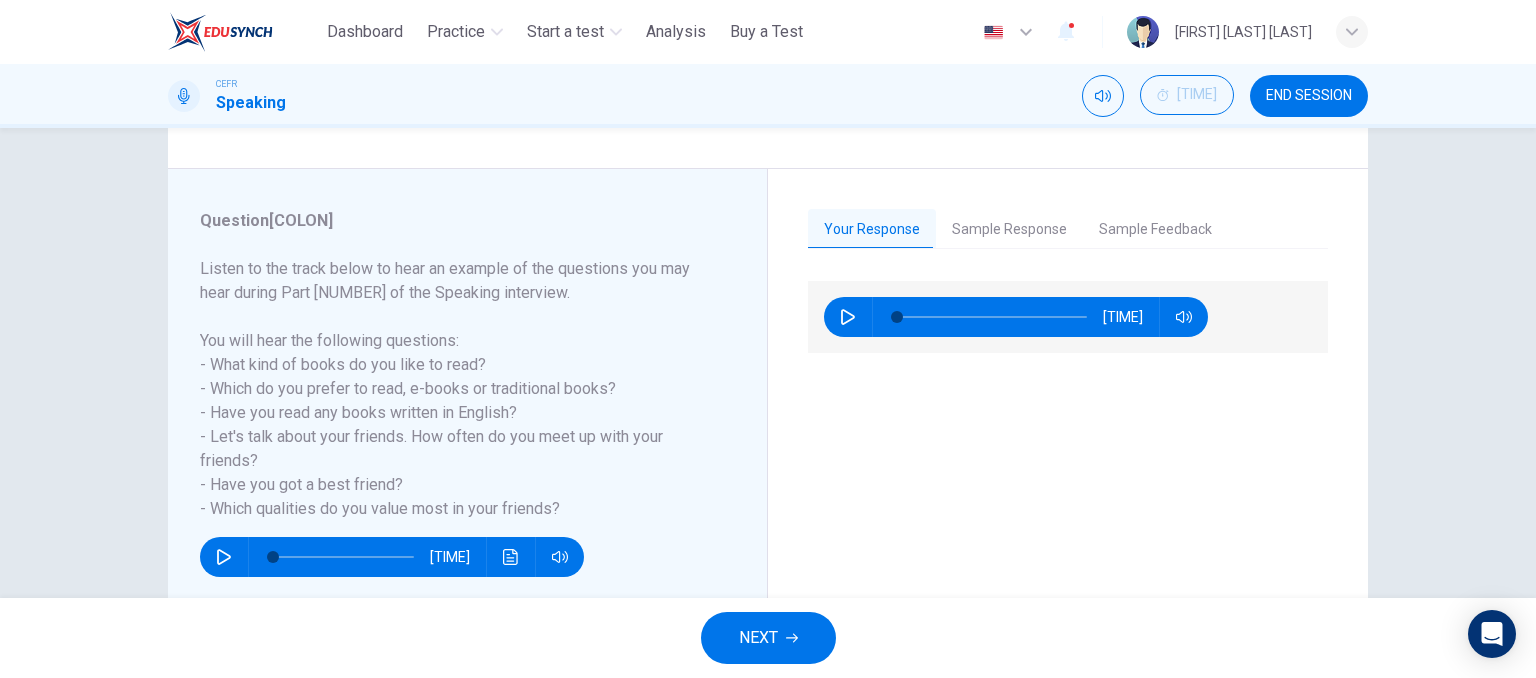click on "NEXT" at bounding box center (758, 638) 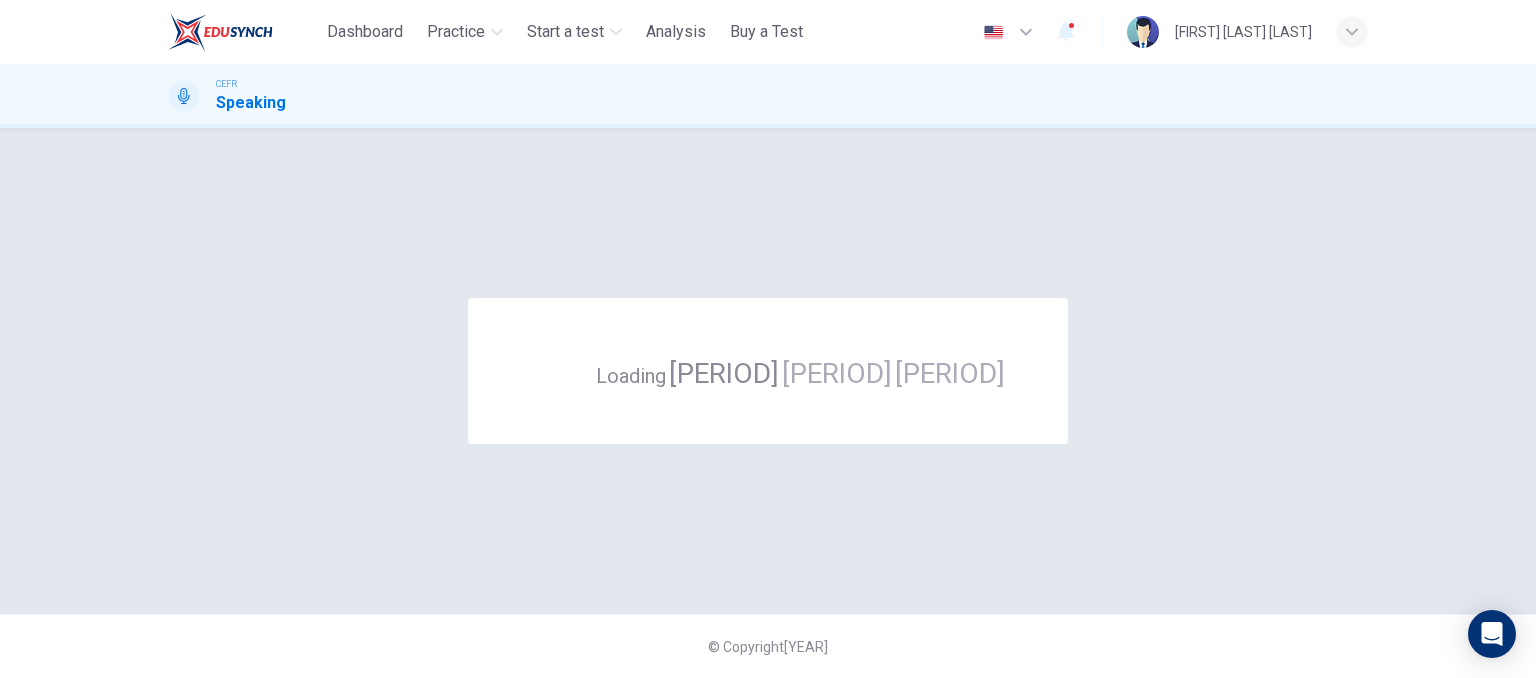 scroll, scrollTop: 0, scrollLeft: 0, axis: both 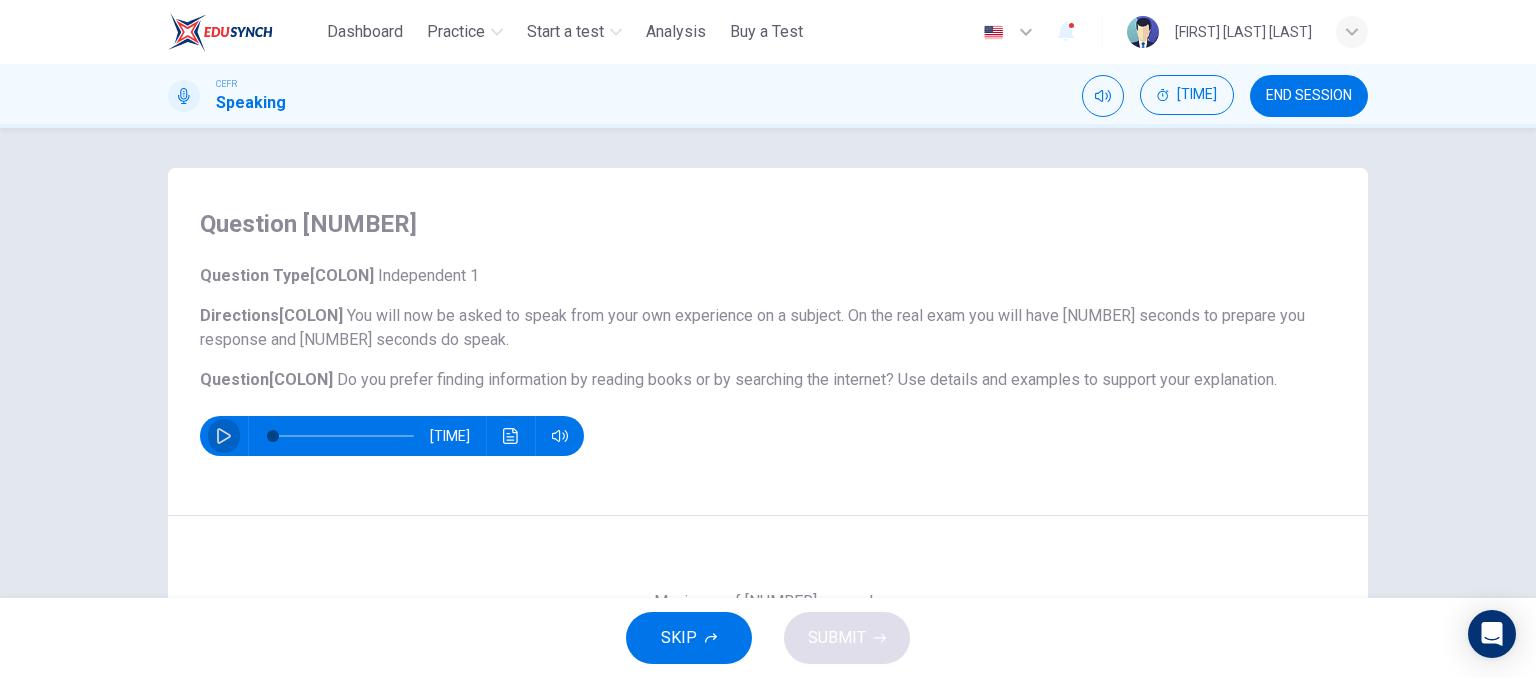 drag, startPoint x: 212, startPoint y: 435, endPoint x: 205, endPoint y: 425, distance: 12.206555 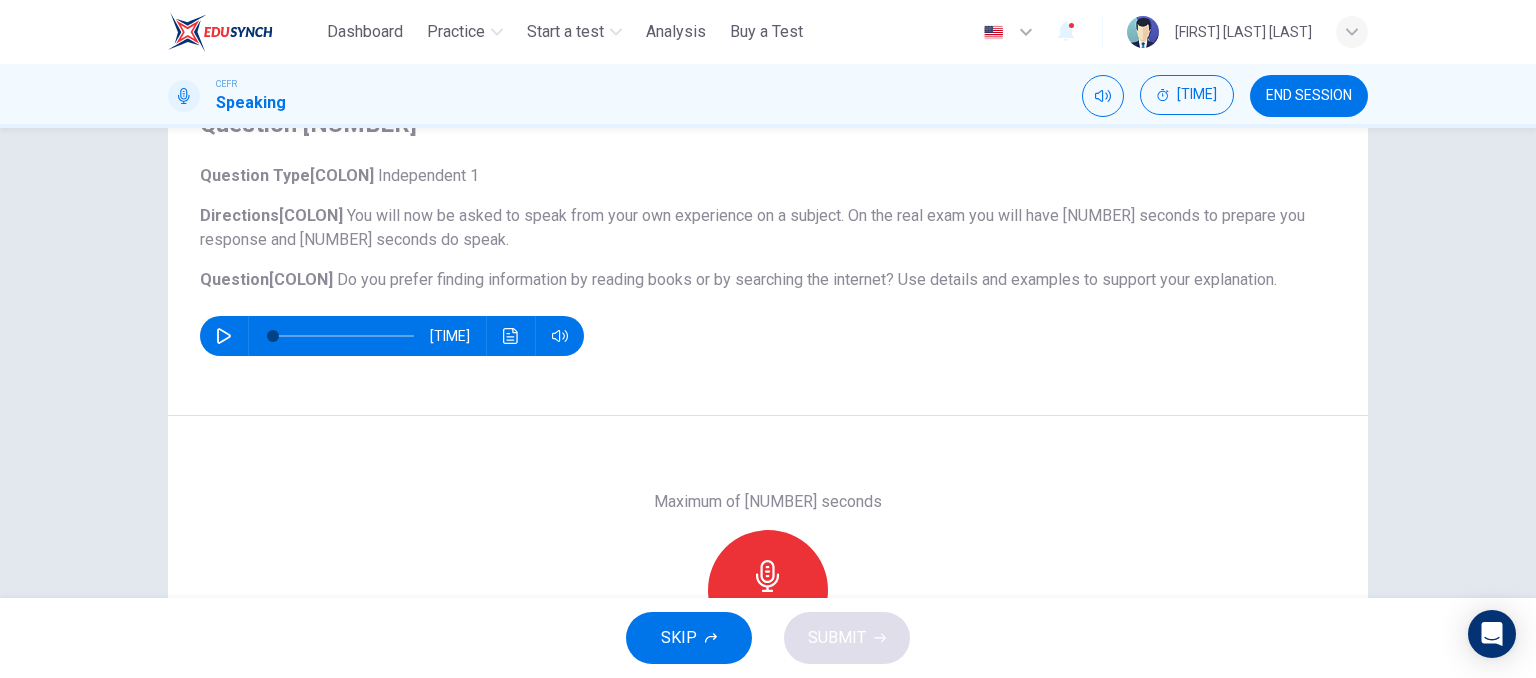 scroll, scrollTop: 200, scrollLeft: 0, axis: vertical 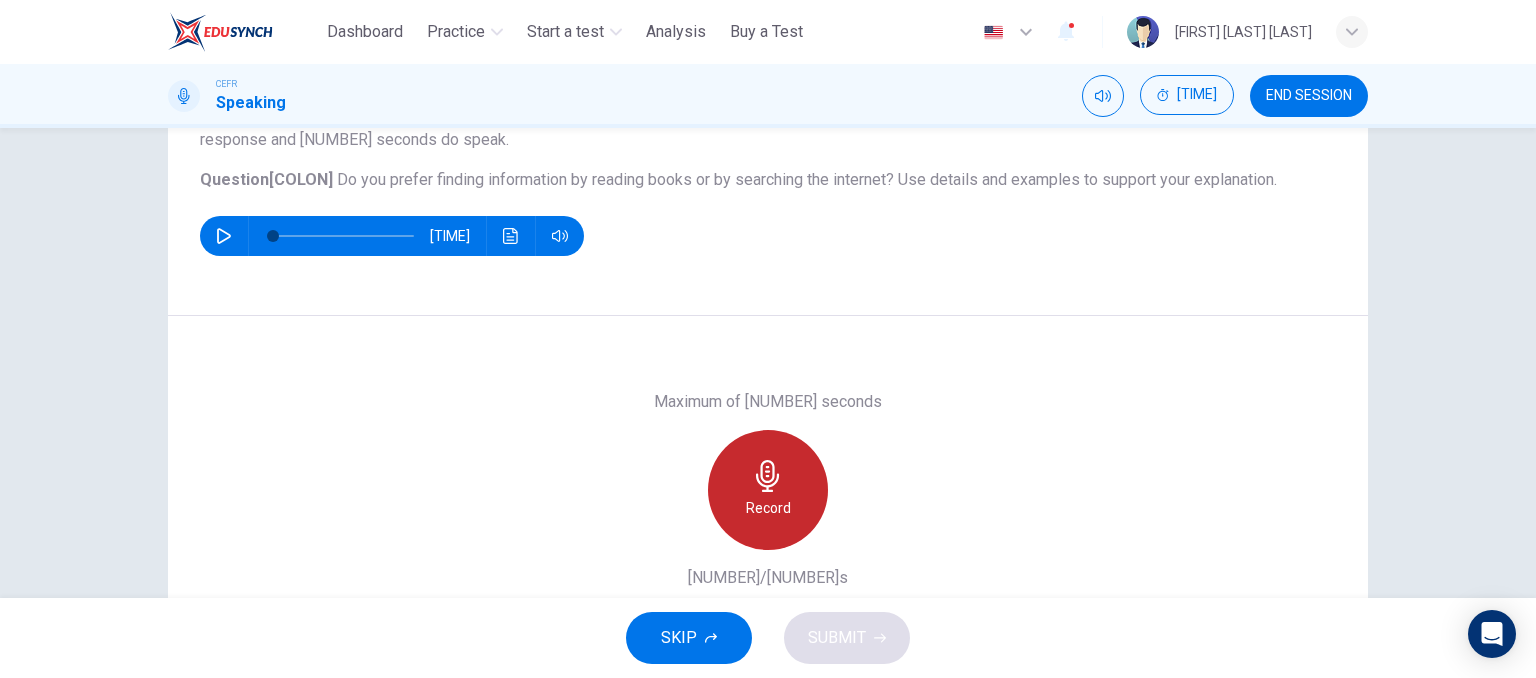 click at bounding box center (767, 476) 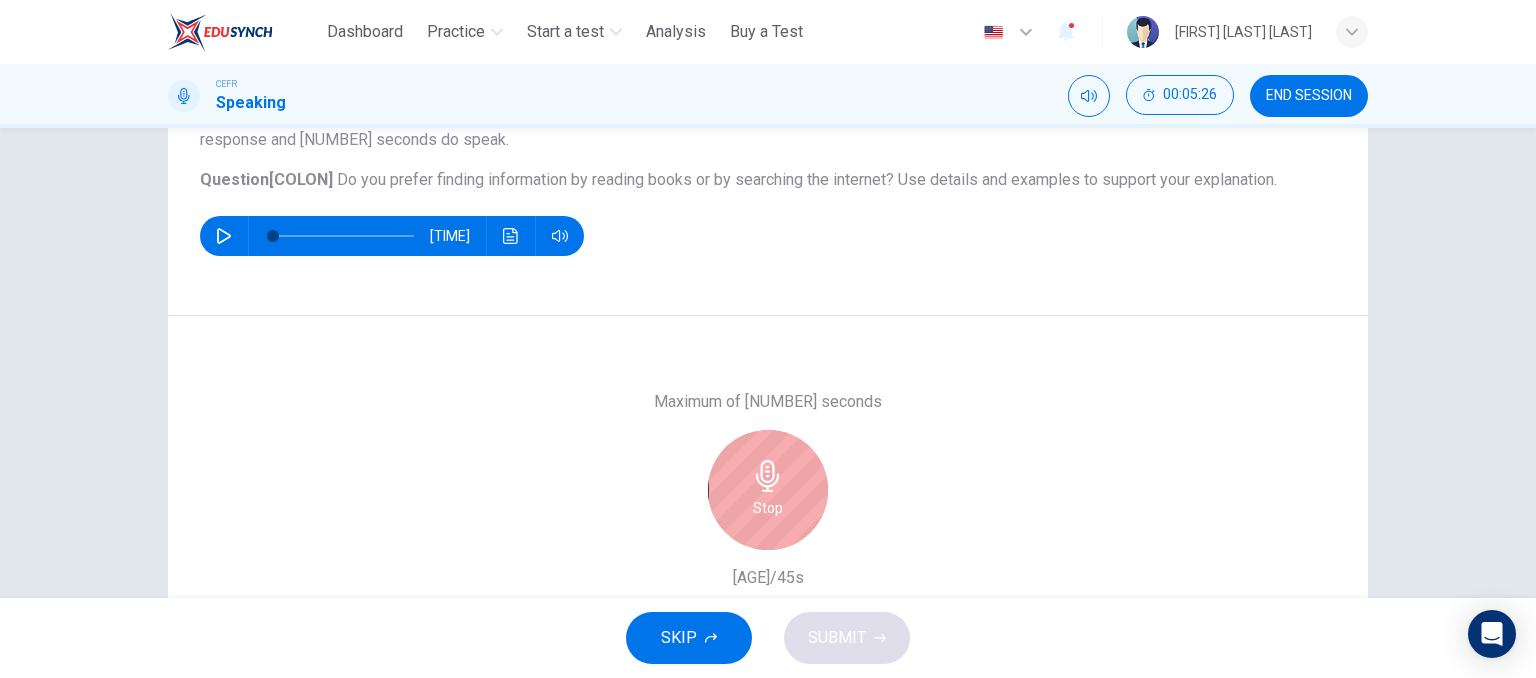 click on "Stop" at bounding box center (768, 508) 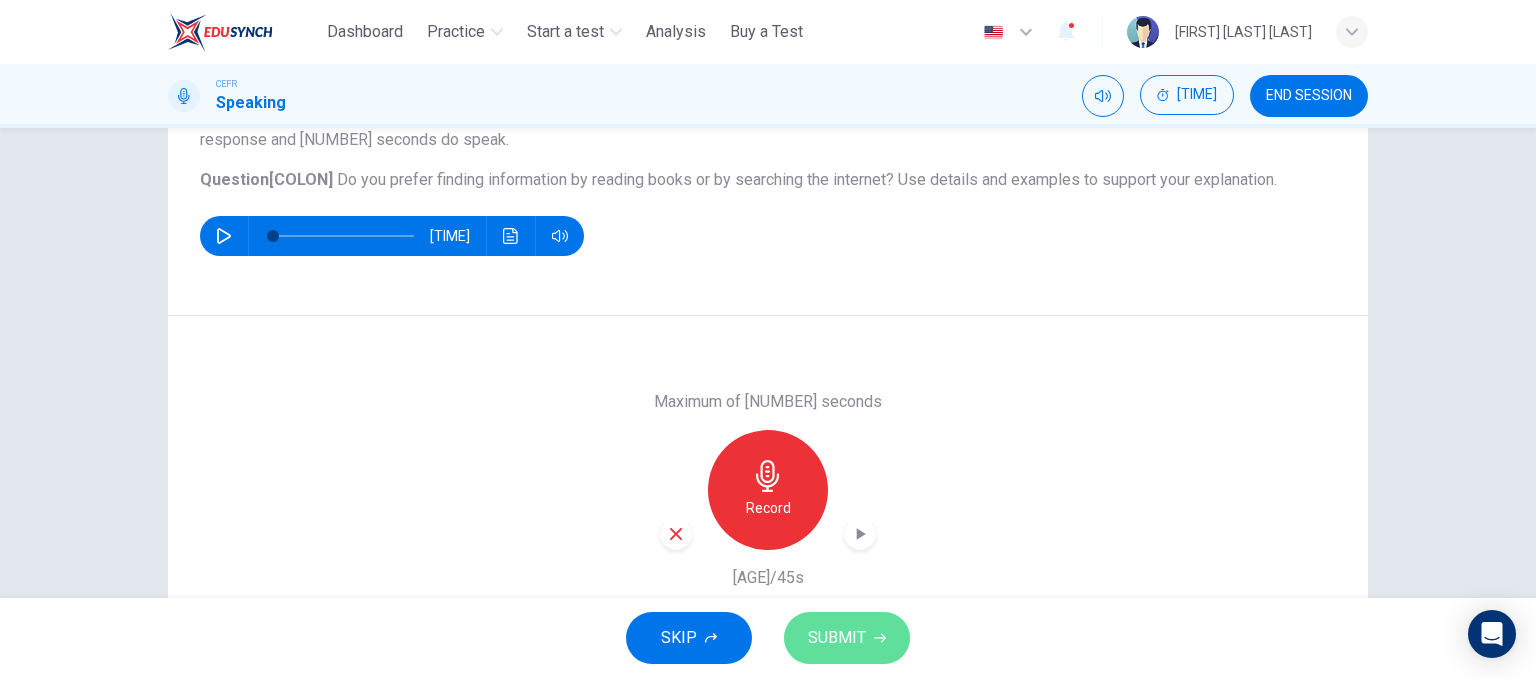 click on "SUBMIT" at bounding box center (837, 638) 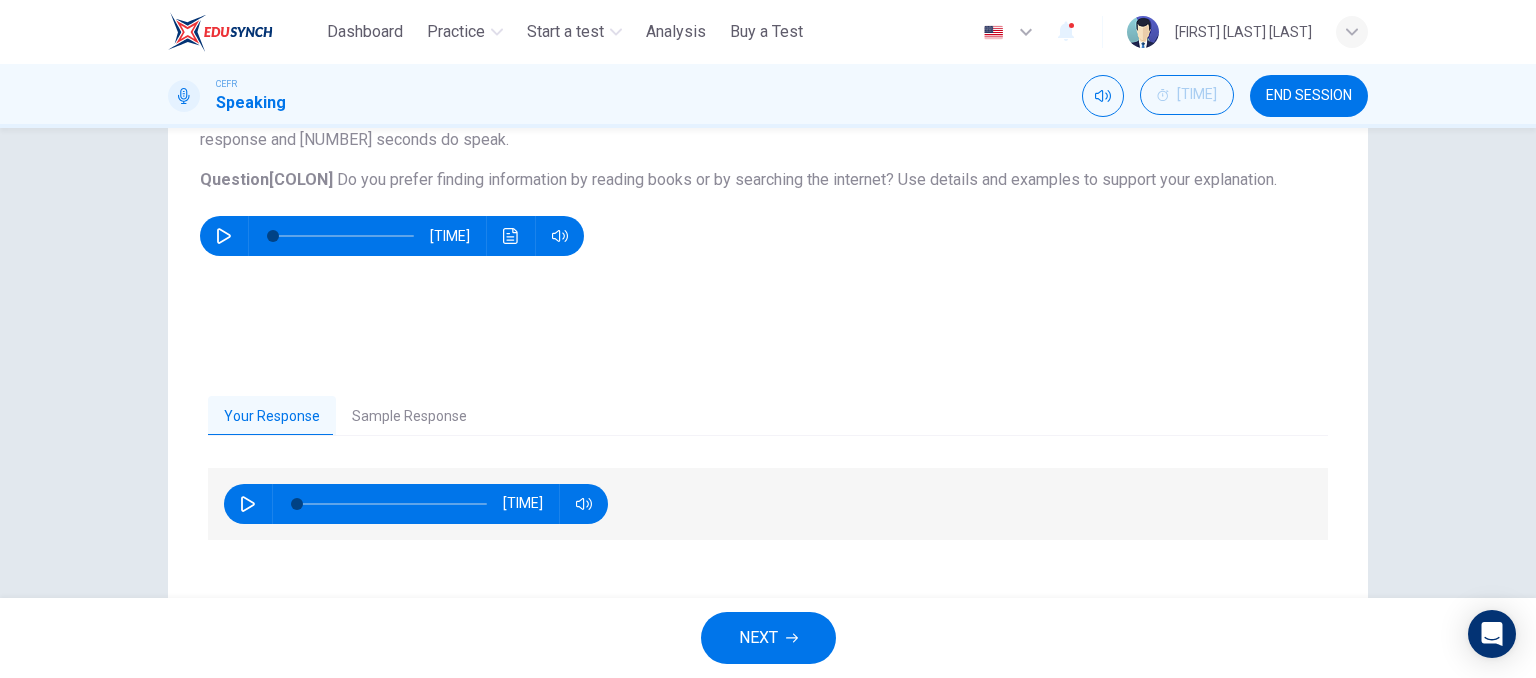 click on "Sample Response" at bounding box center (409, 417) 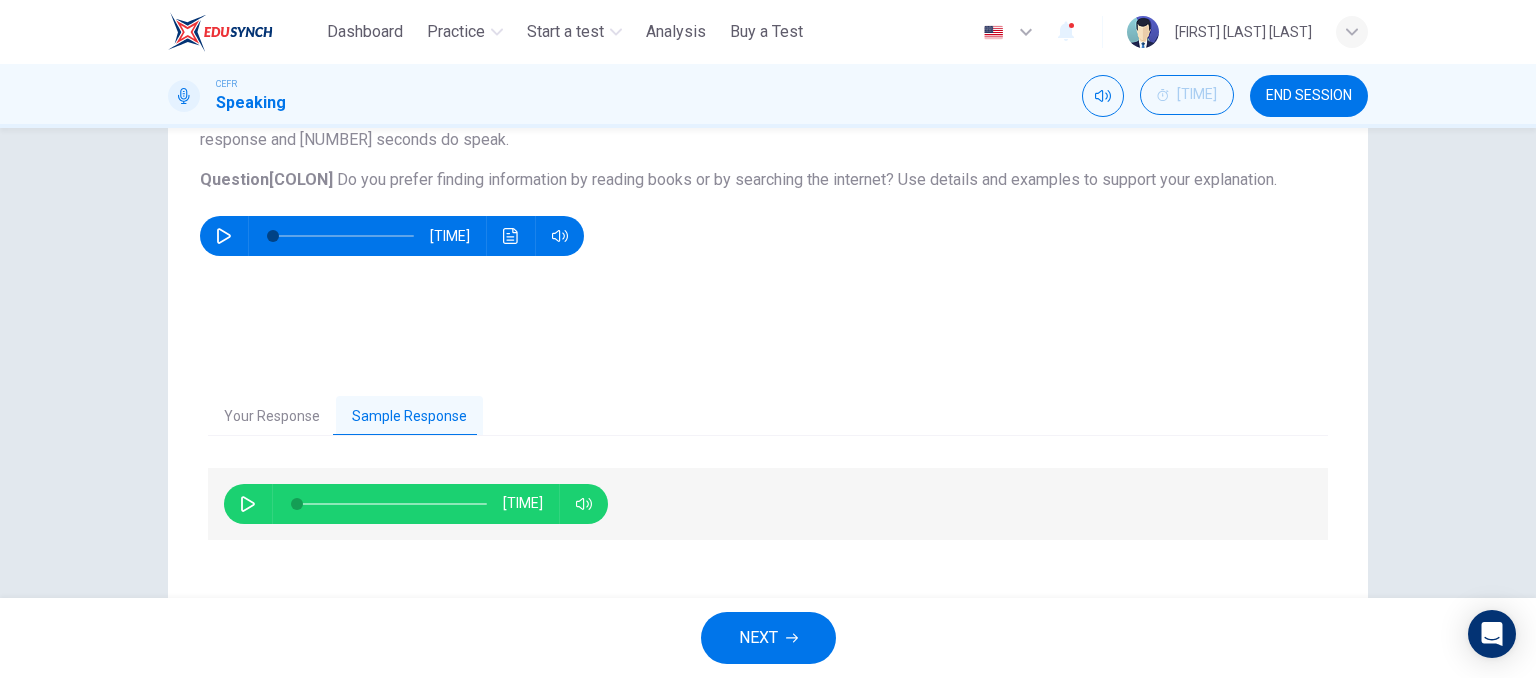 click at bounding box center [248, 504] 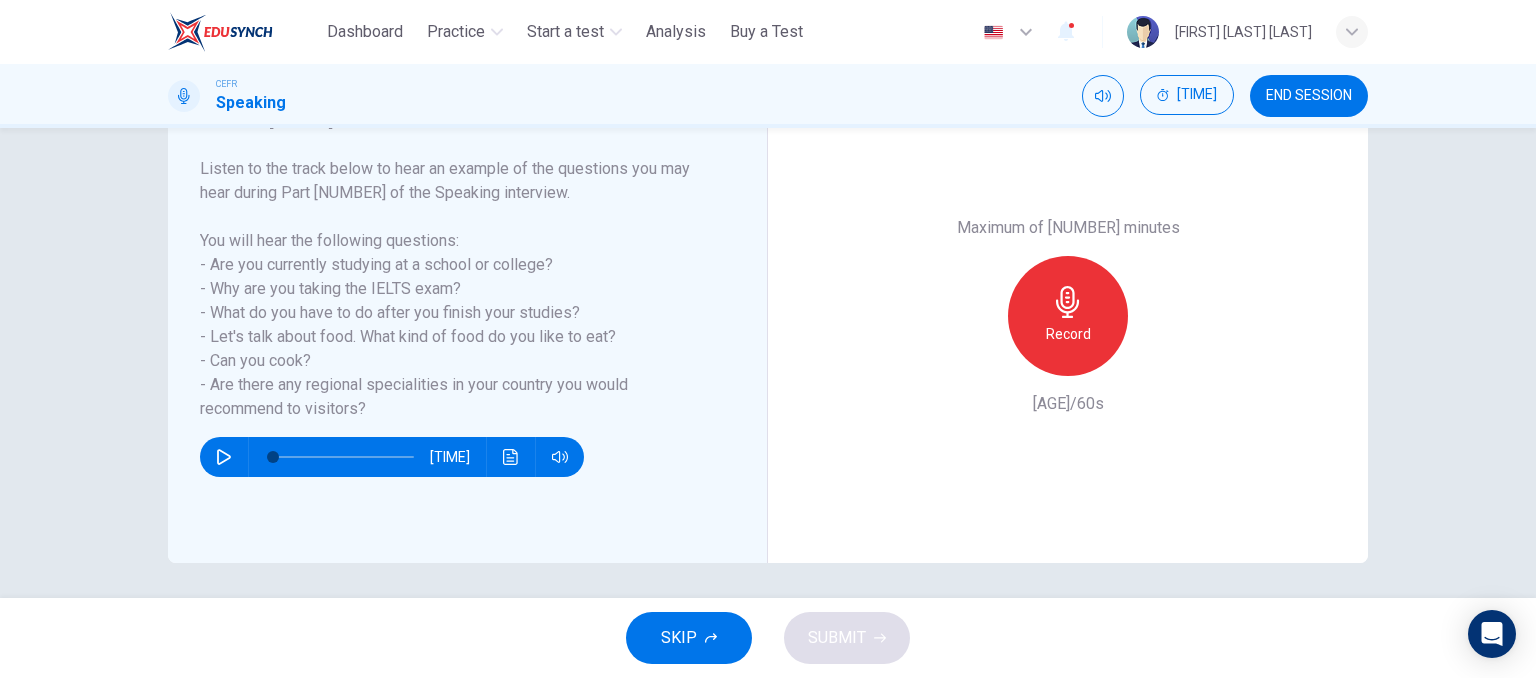 scroll, scrollTop: 200, scrollLeft: 0, axis: vertical 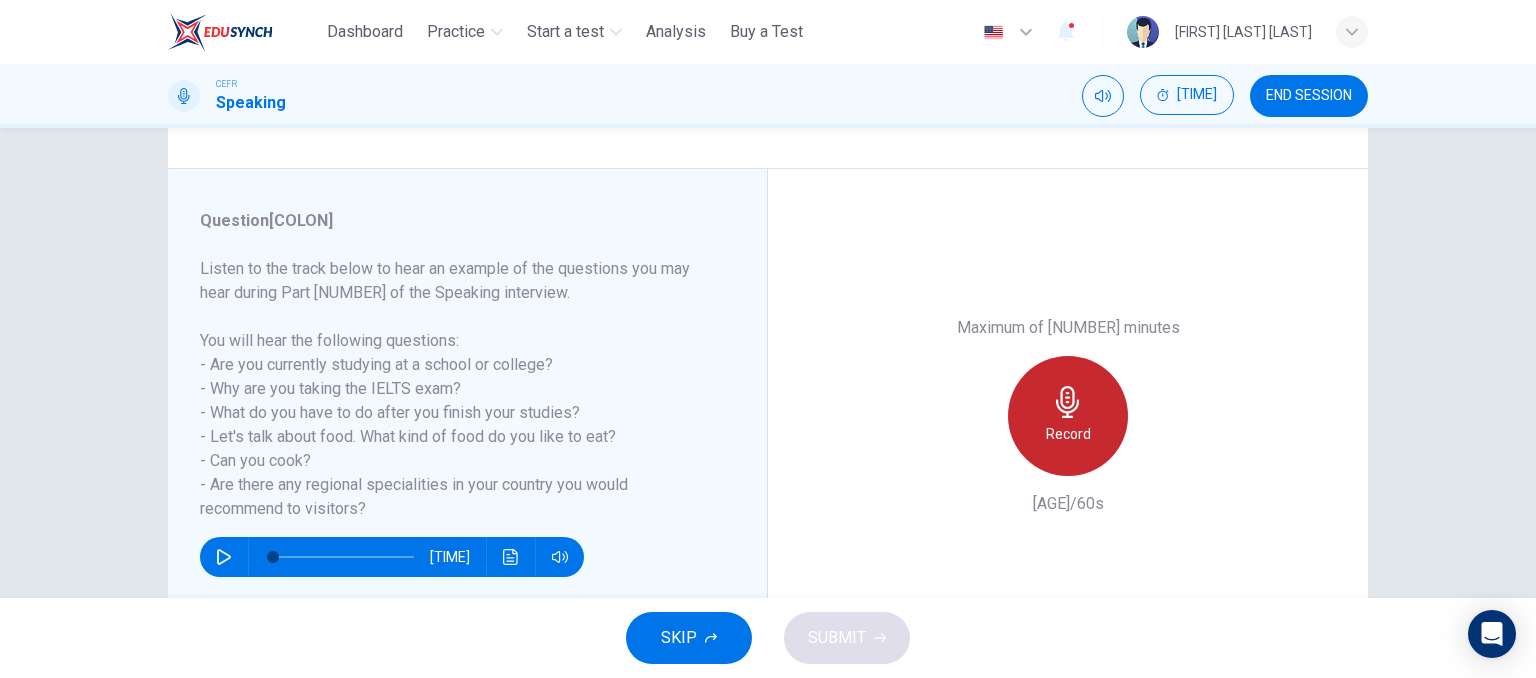 click on "Record" at bounding box center (1068, 416) 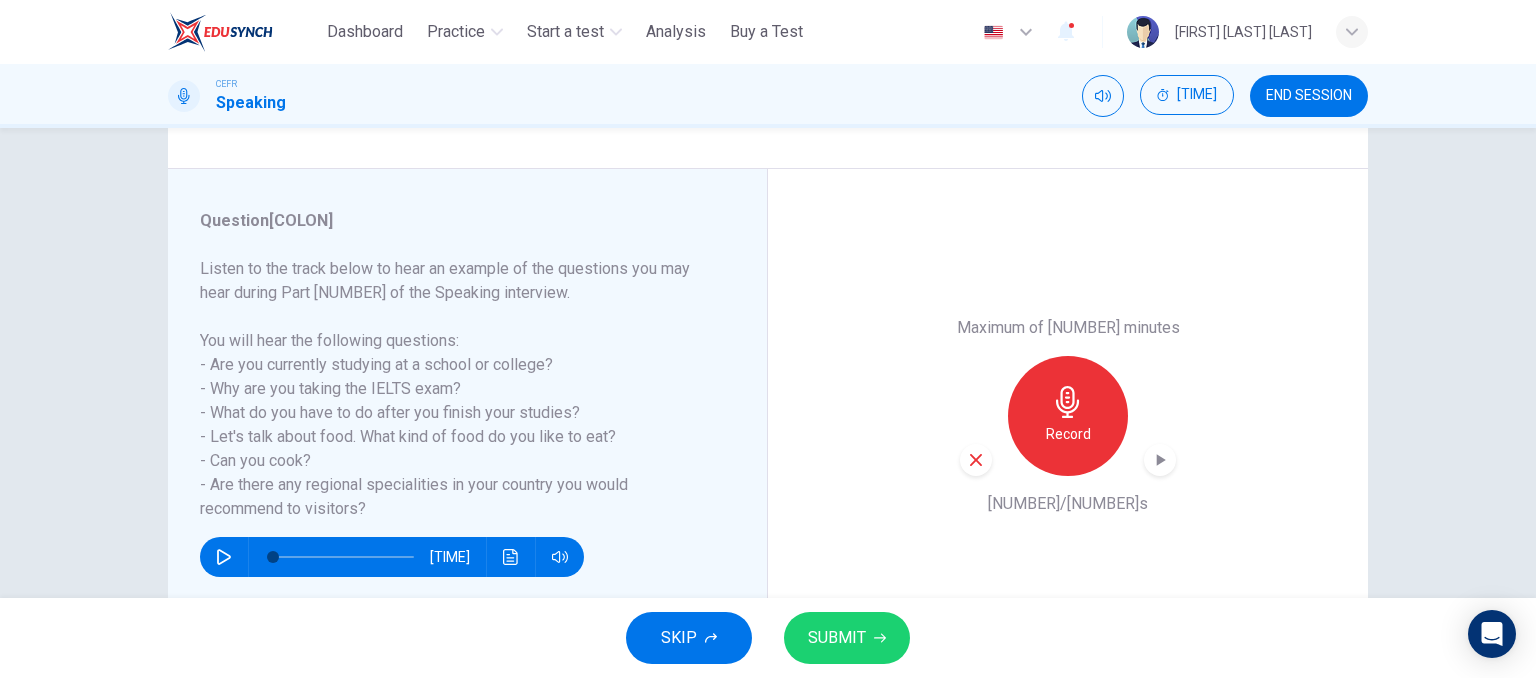 click on "SUBMIT" at bounding box center (837, 638) 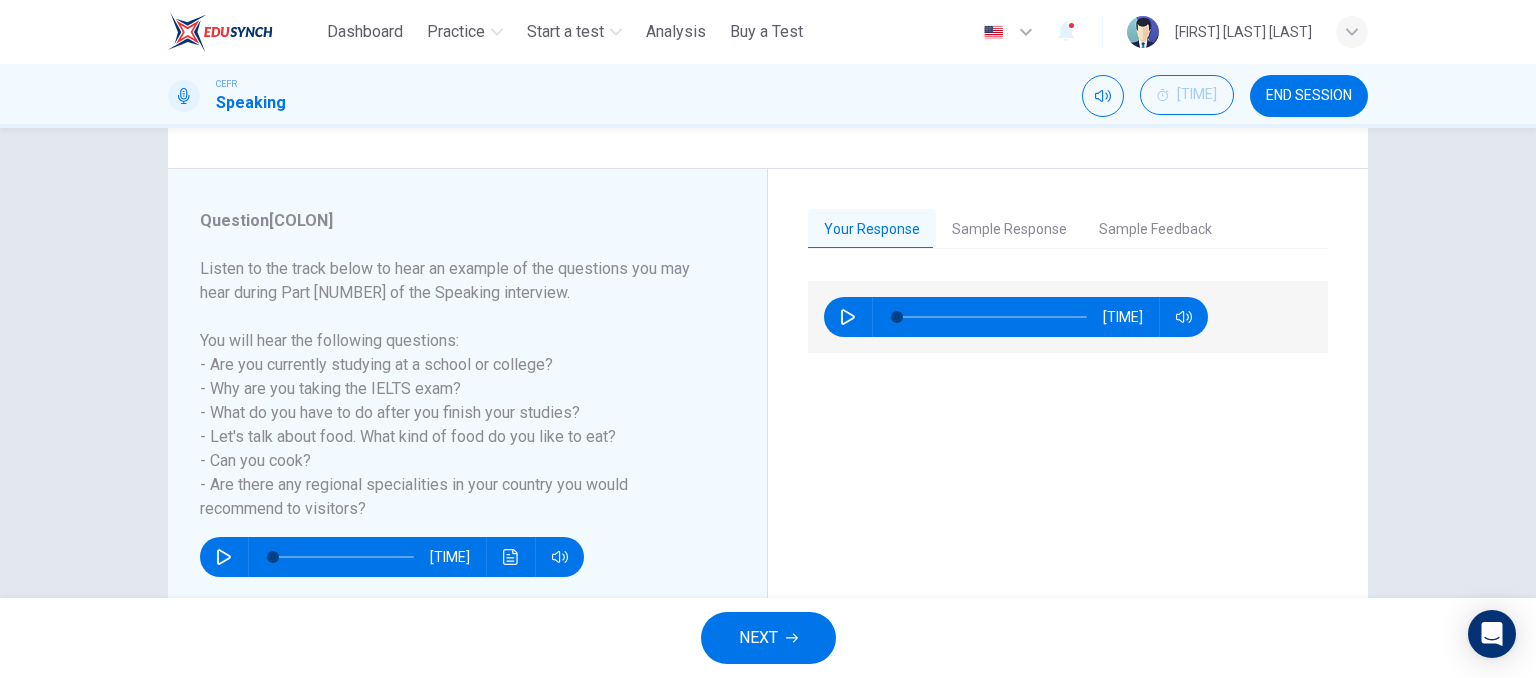 click on "NEXT" at bounding box center [758, 638] 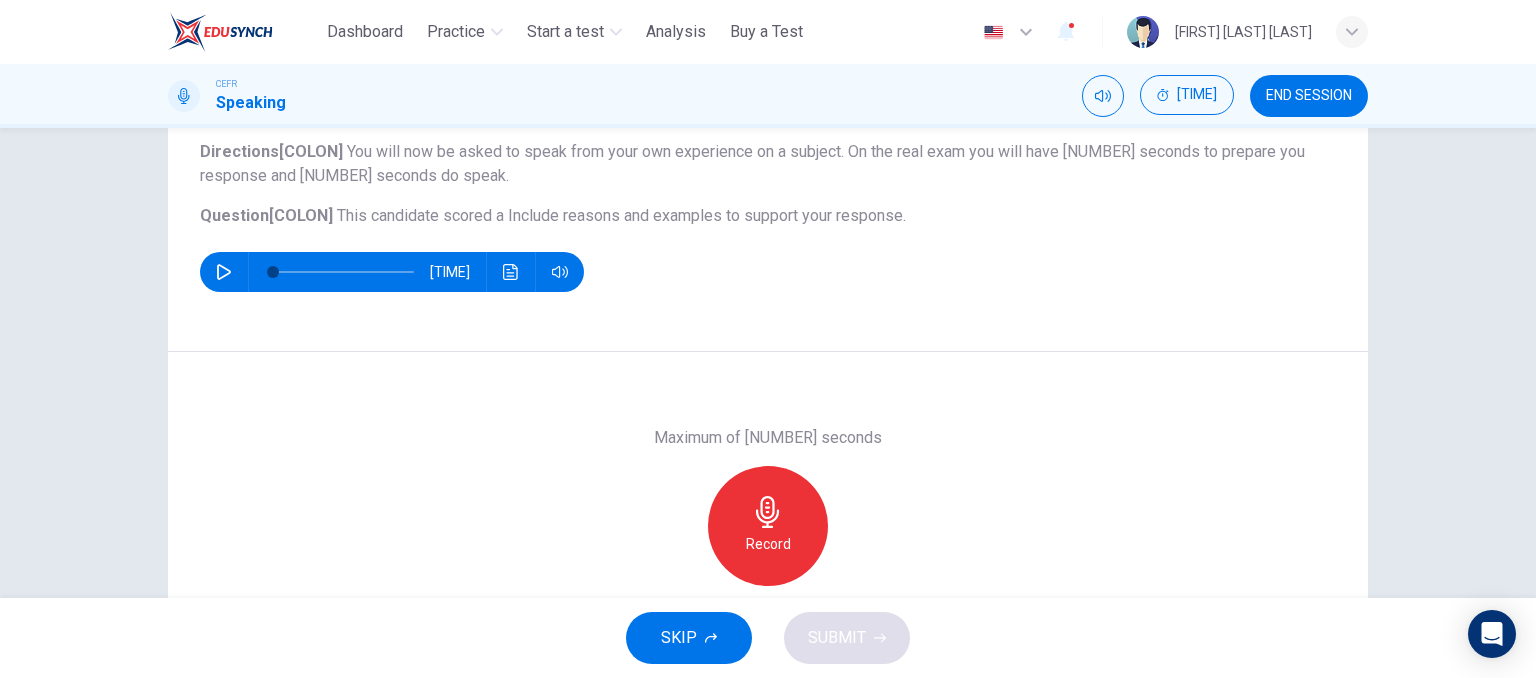 scroll, scrollTop: 200, scrollLeft: 0, axis: vertical 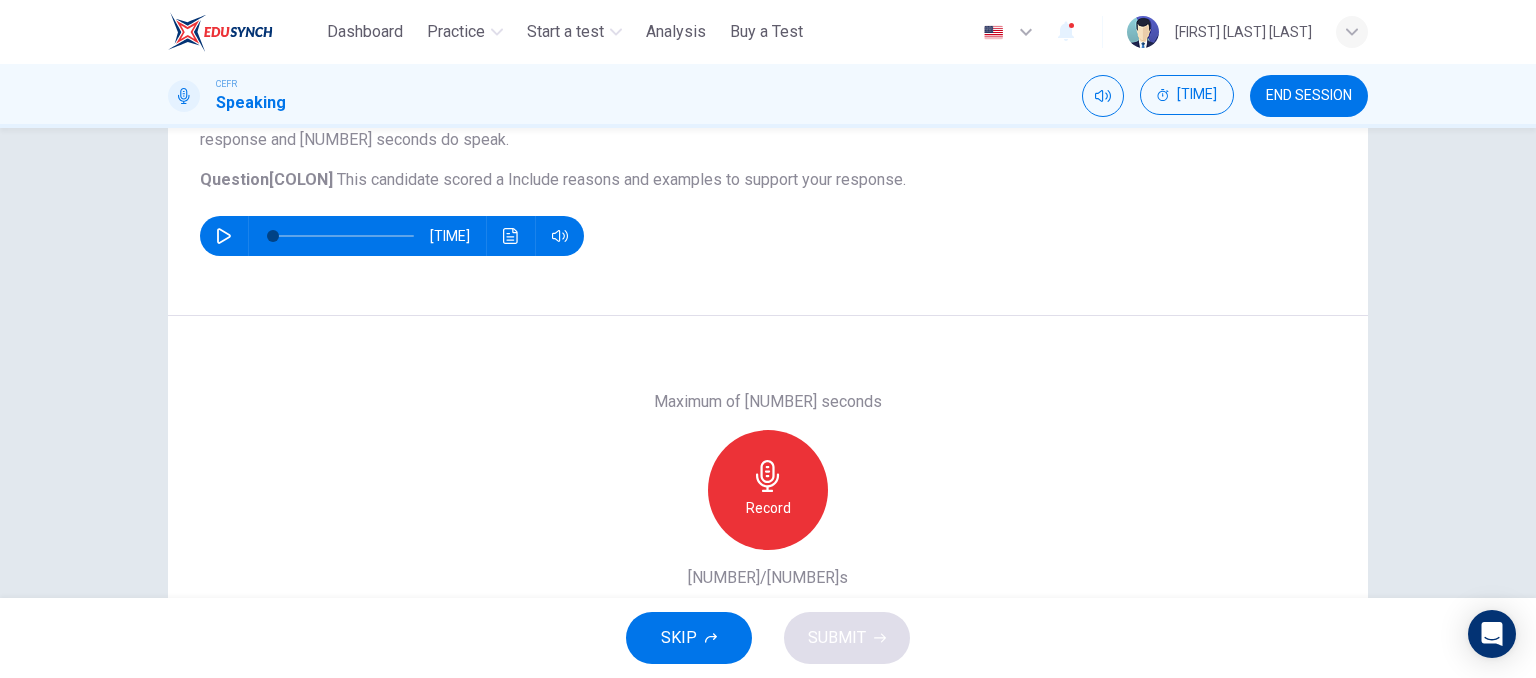 click at bounding box center [768, 476] 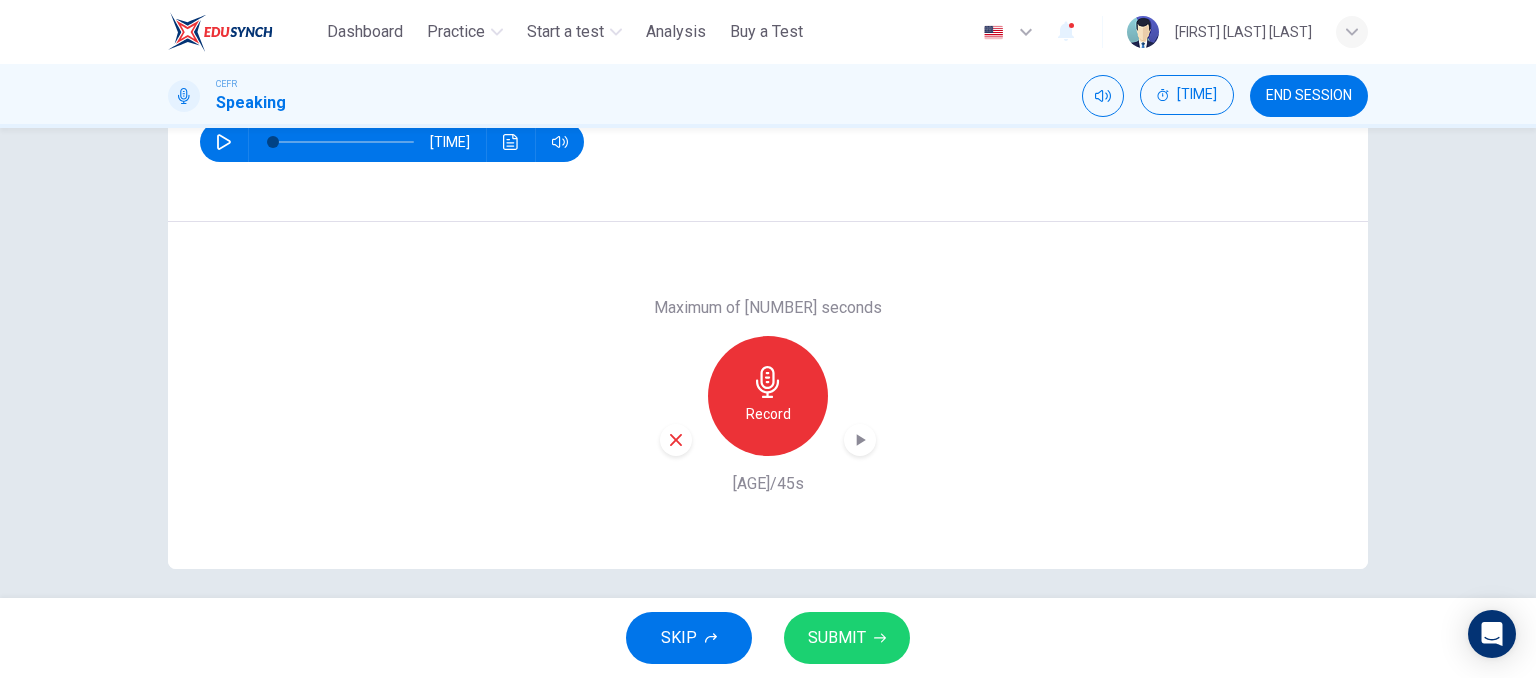scroll, scrollTop: 300, scrollLeft: 0, axis: vertical 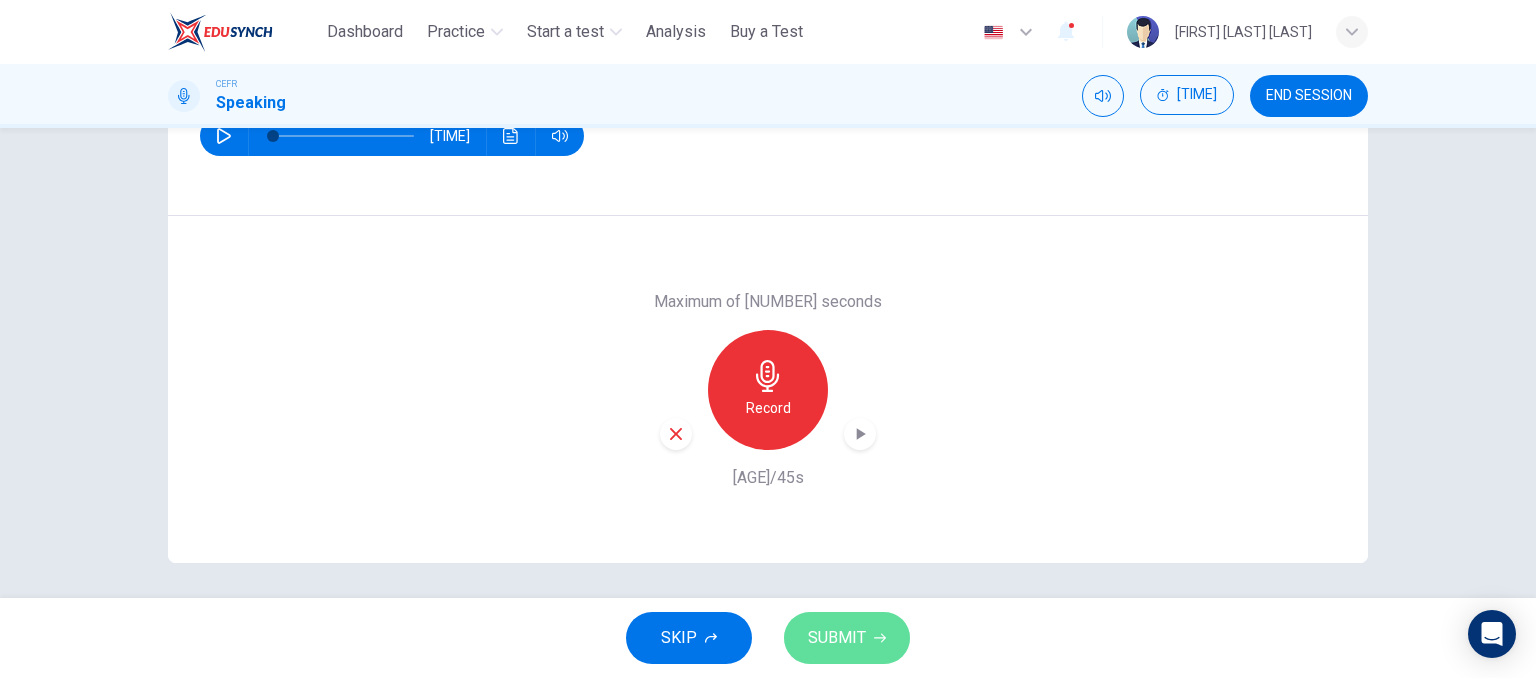 click on "SUBMIT" at bounding box center (837, 638) 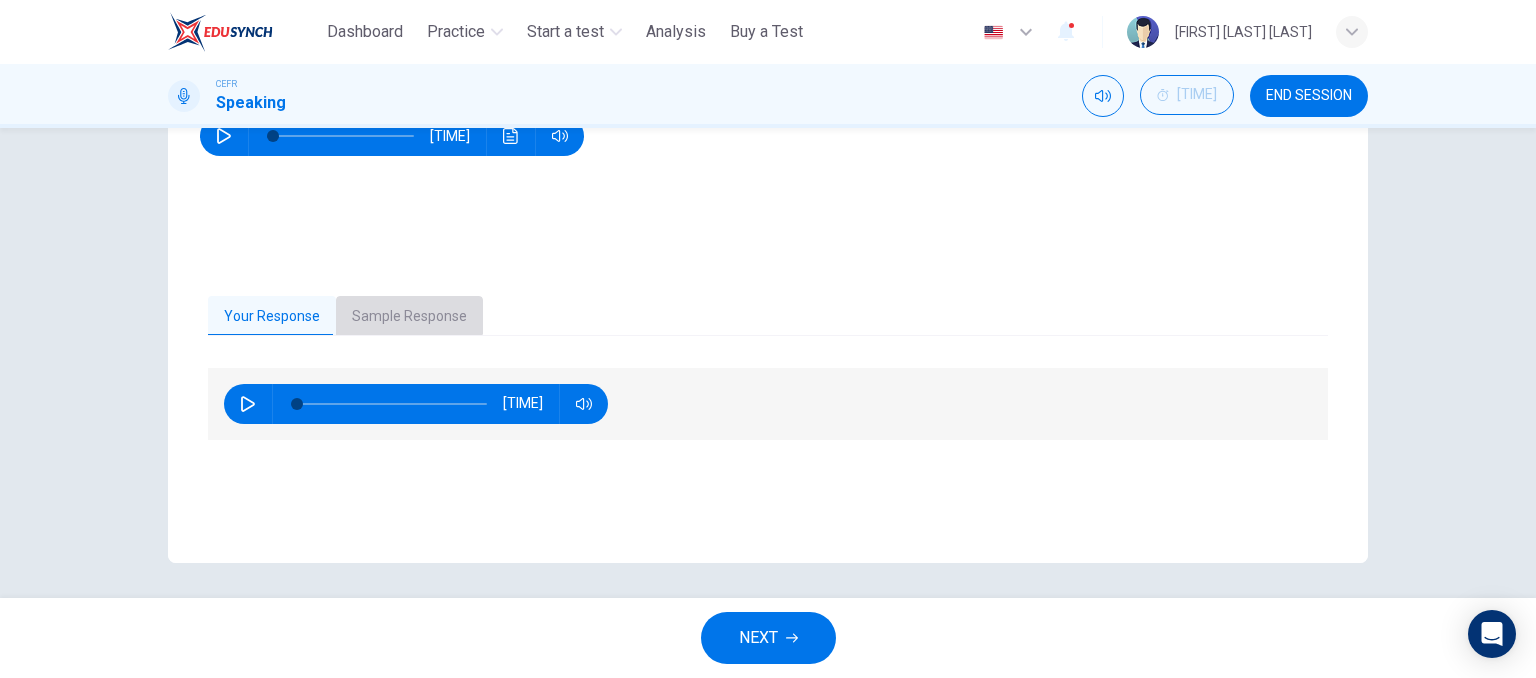 click on "Sample Response" at bounding box center [409, 317] 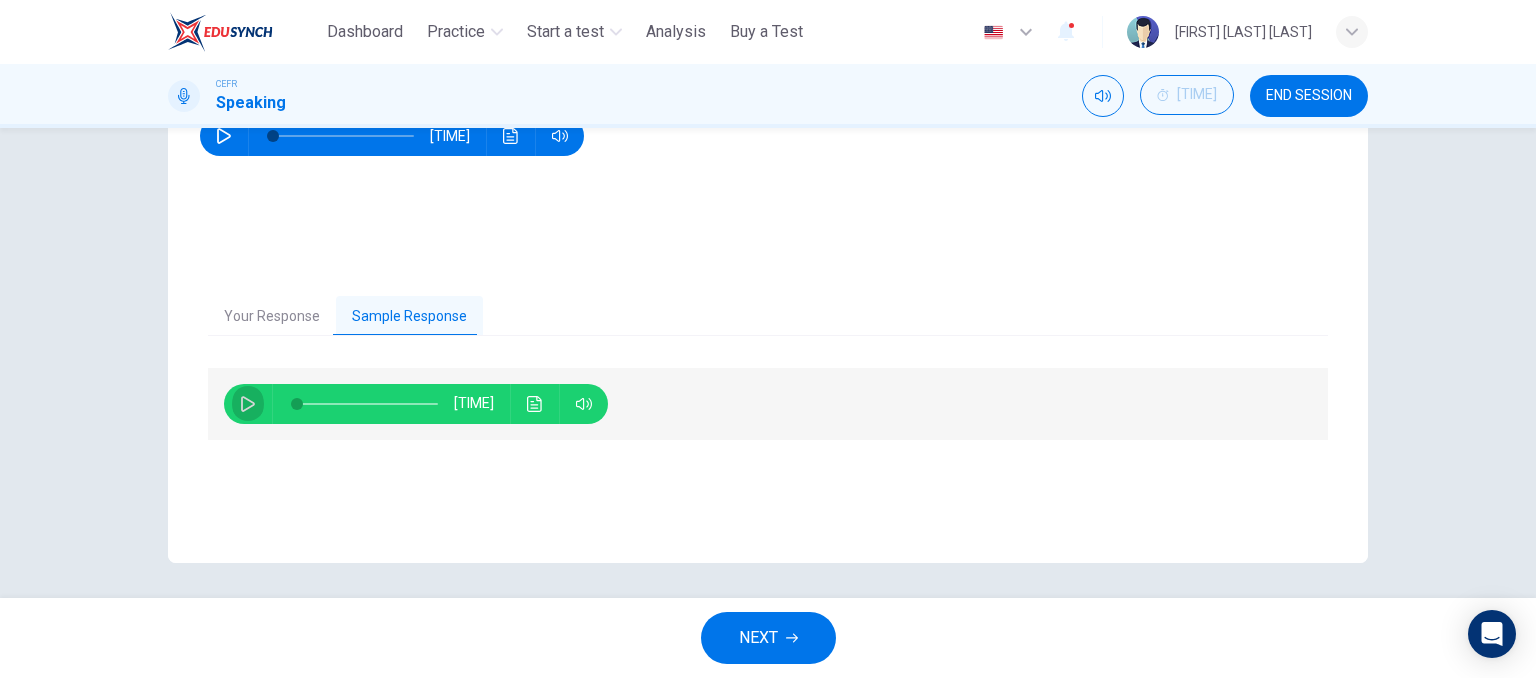 click at bounding box center [248, 404] 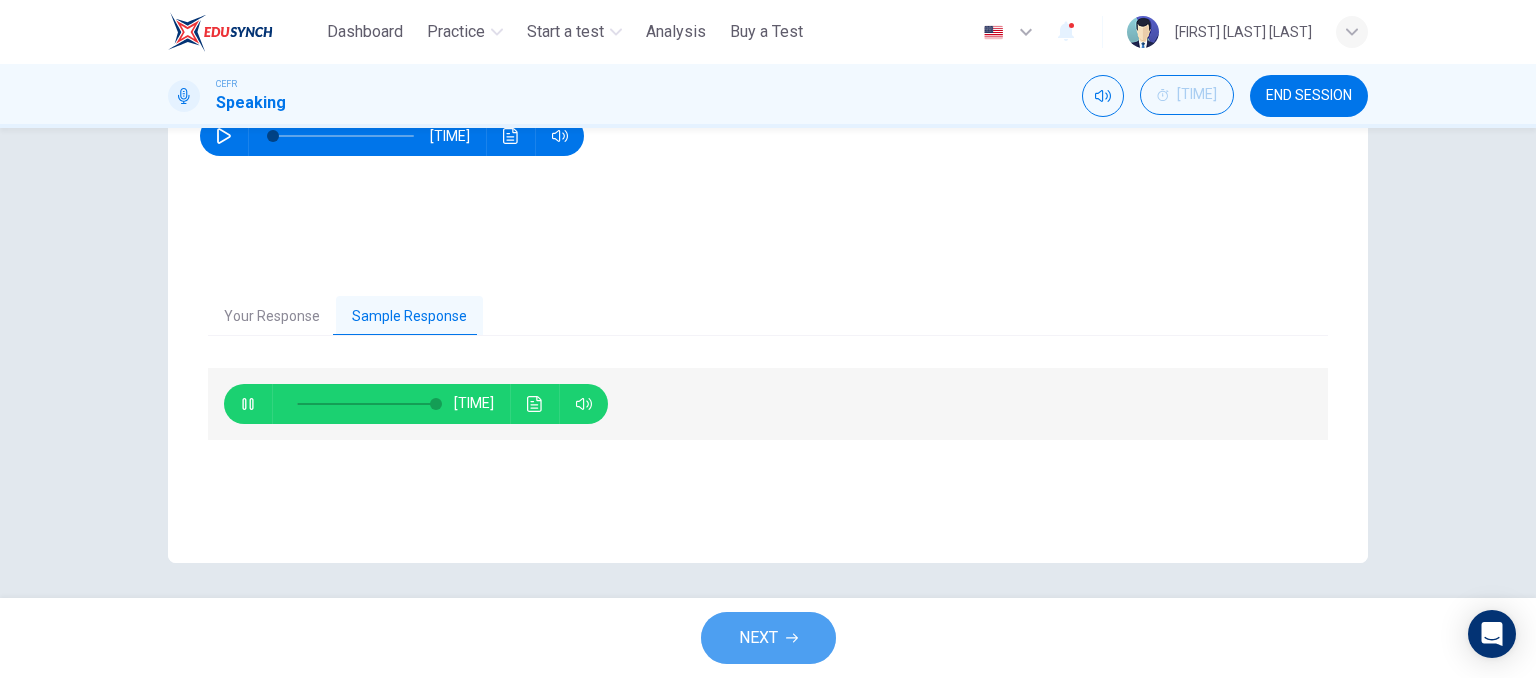 click at bounding box center (792, 638) 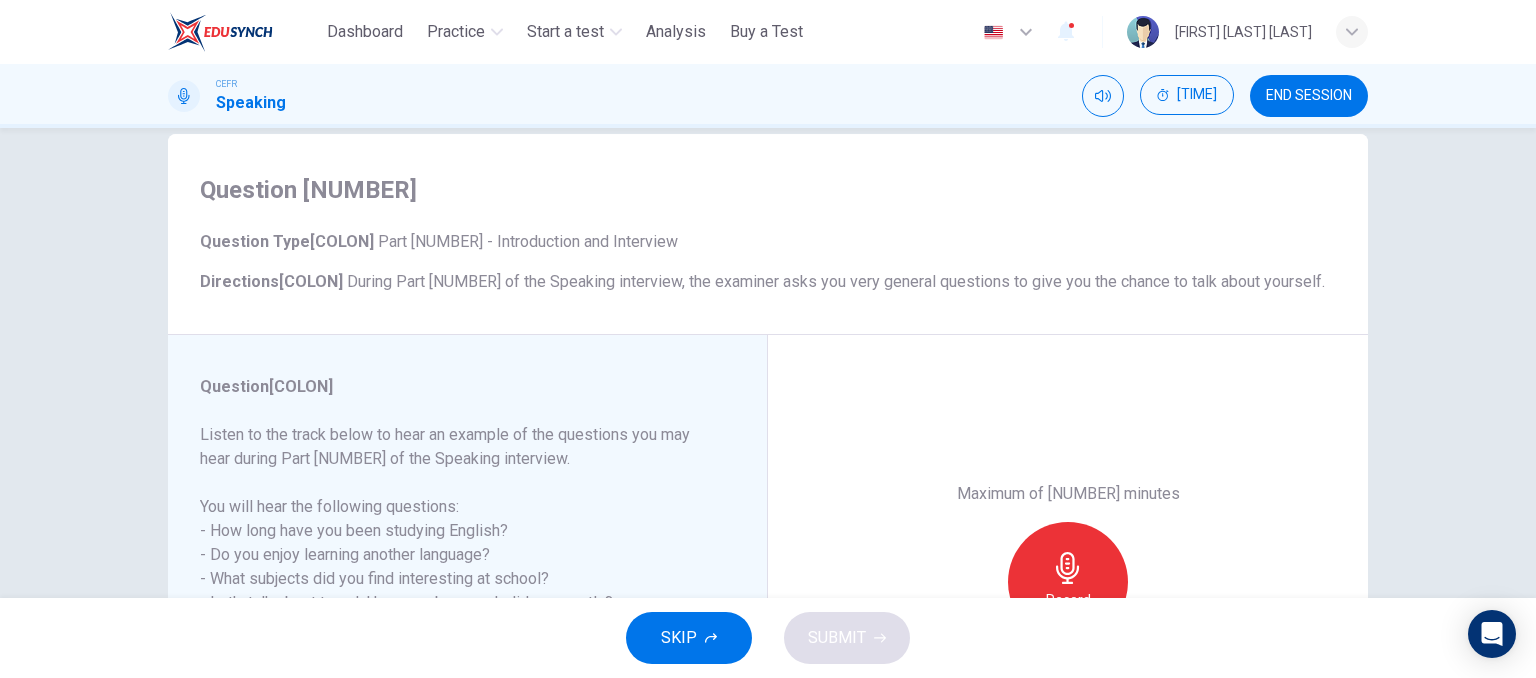 scroll, scrollTop: 0, scrollLeft: 0, axis: both 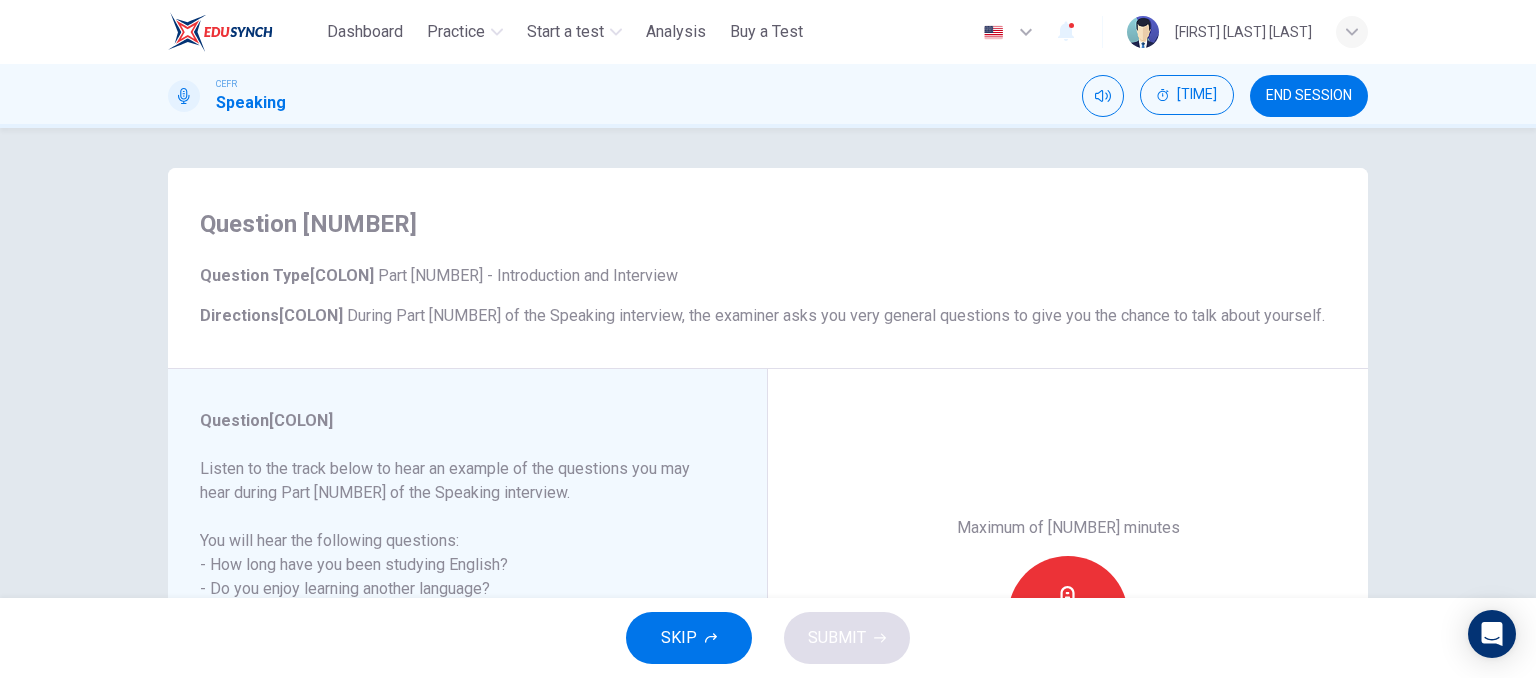 click on "END SESSION" at bounding box center (1309, 96) 